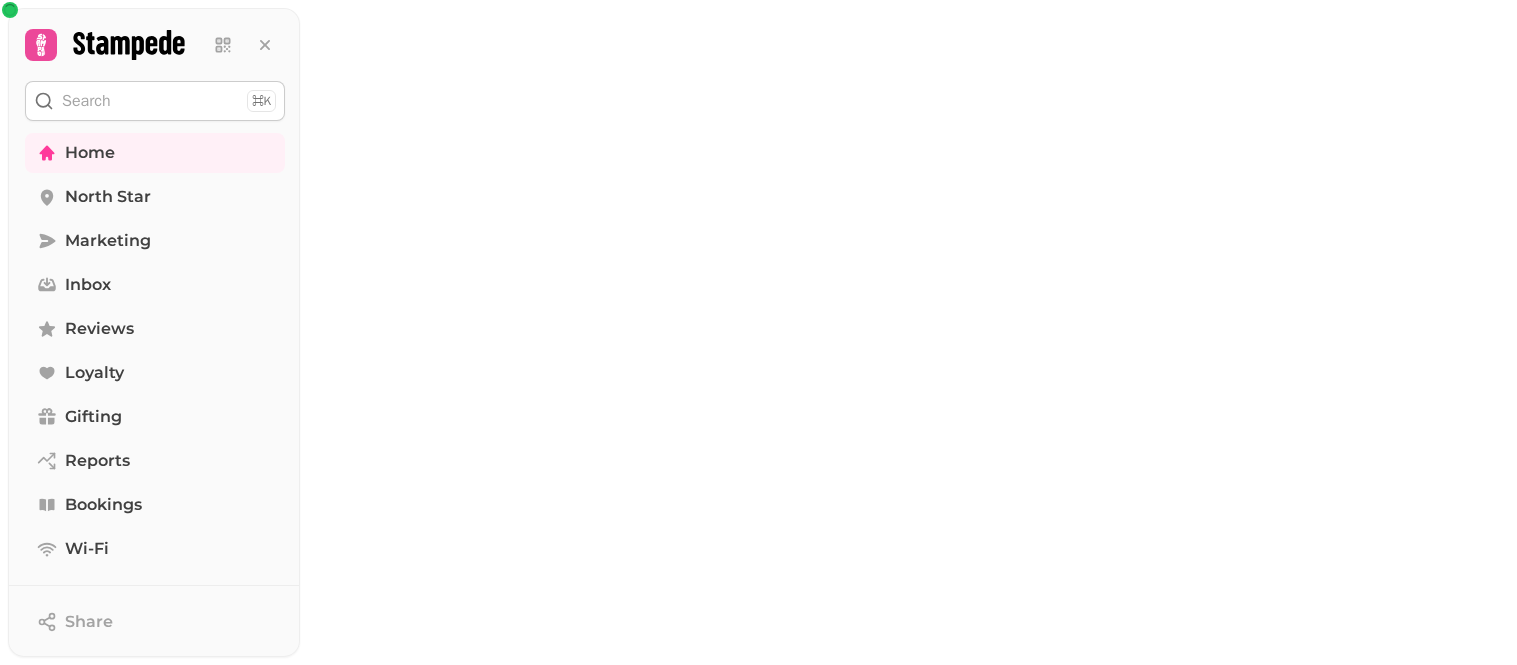 scroll, scrollTop: 0, scrollLeft: 0, axis: both 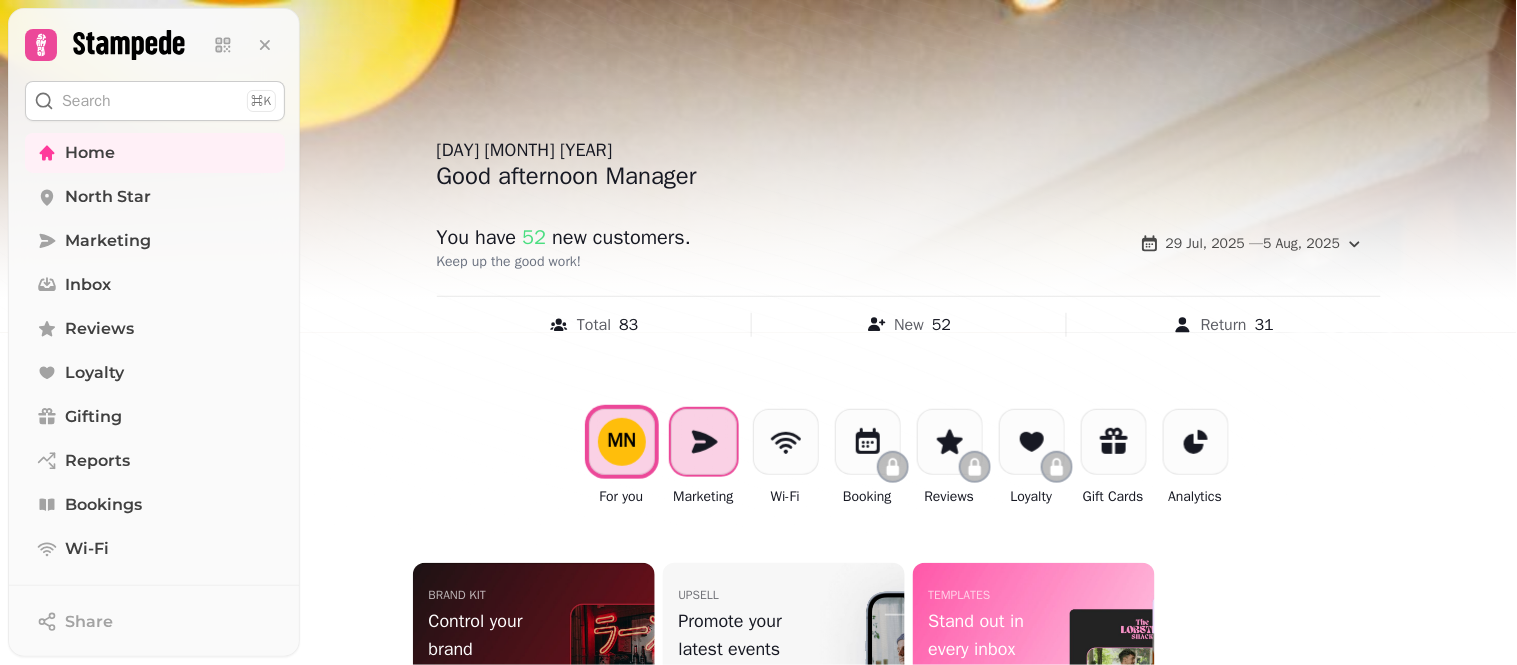 click 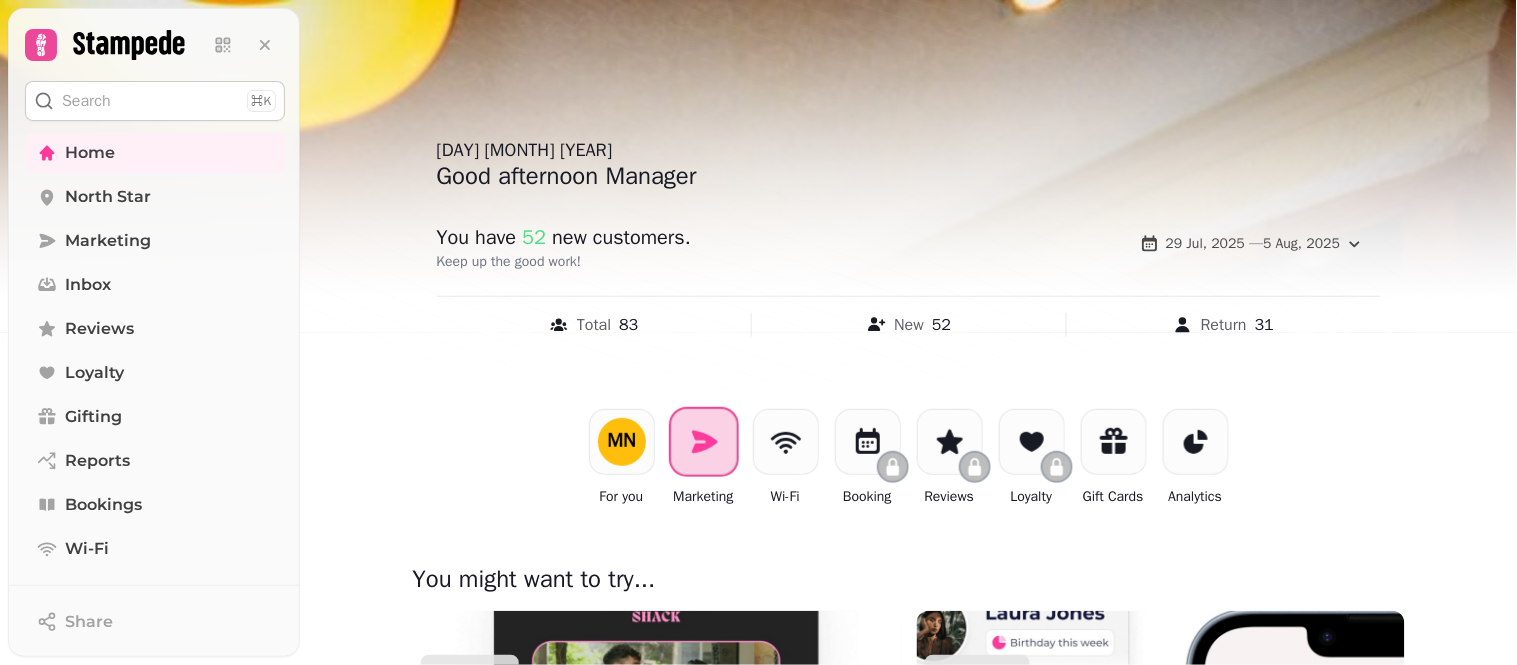 click 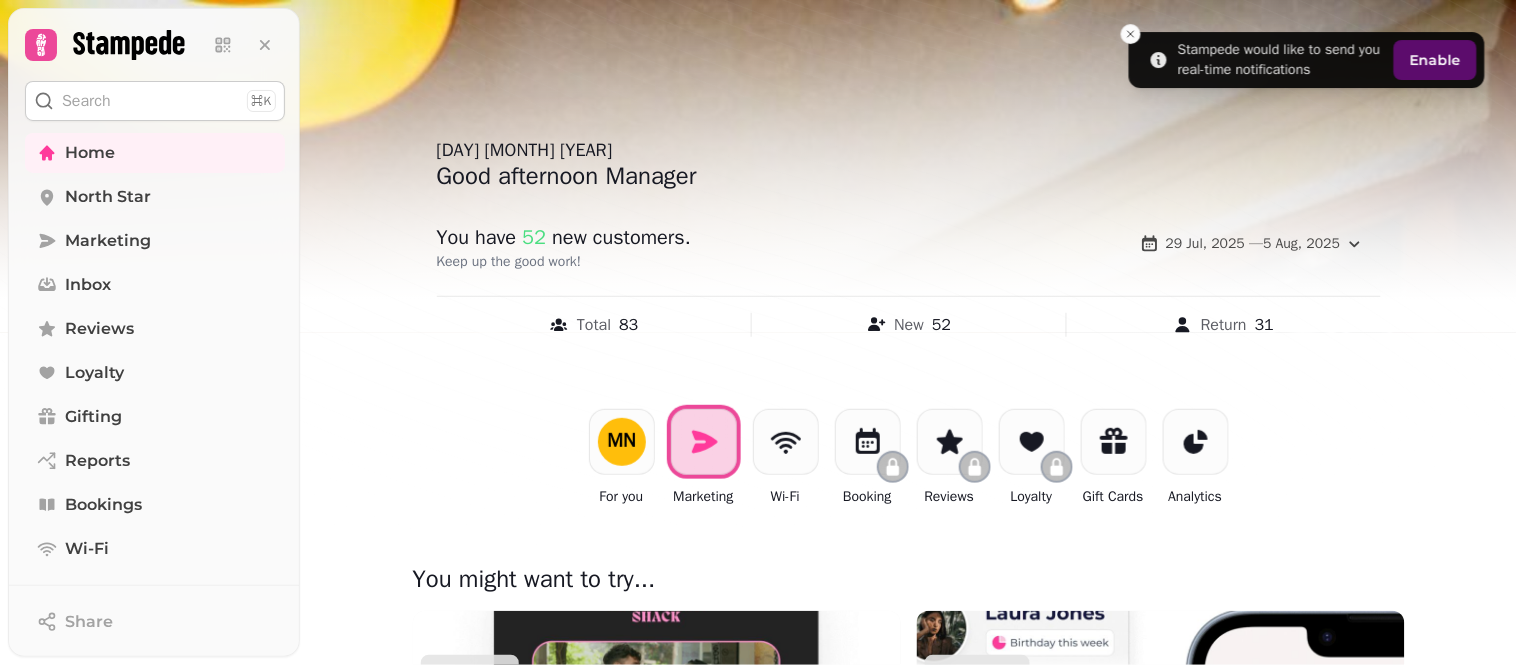 drag, startPoint x: 1516, startPoint y: 235, endPoint x: 1516, endPoint y: 288, distance: 53 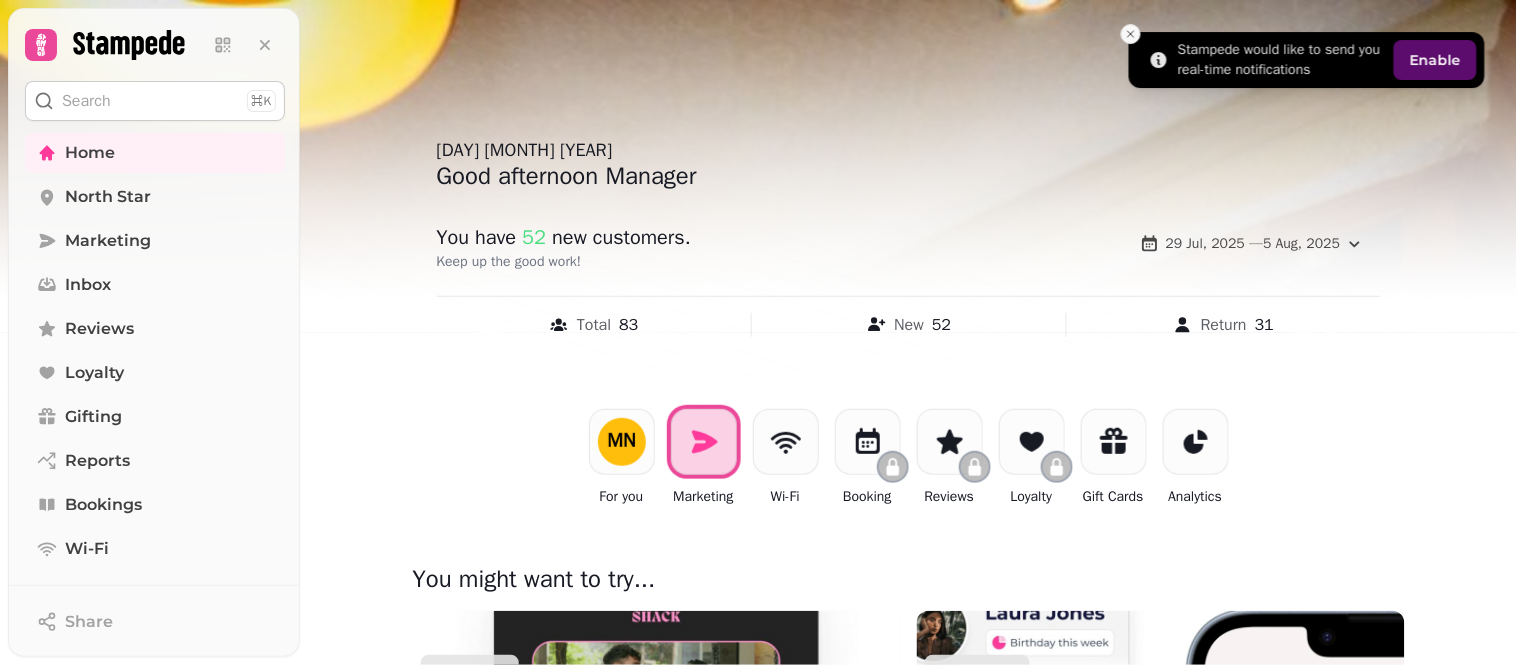 click 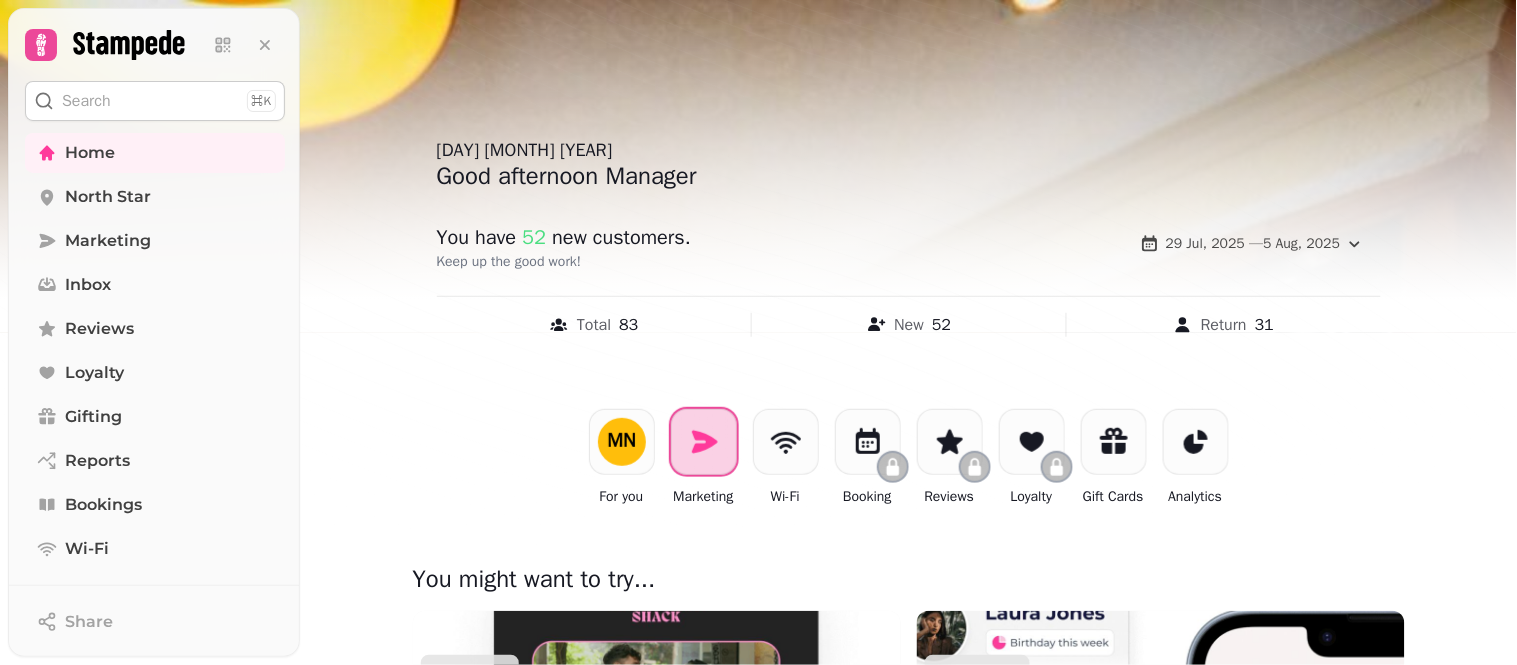 click 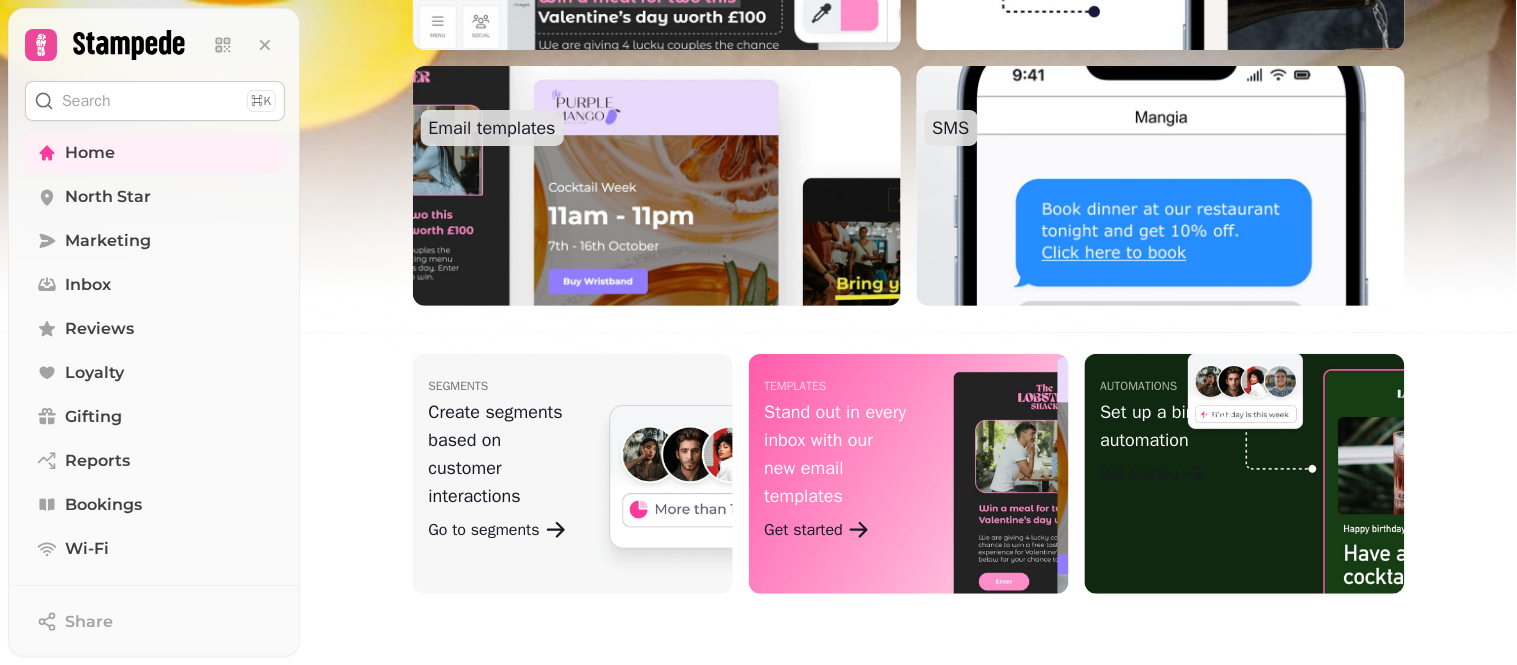 scroll, scrollTop: 756, scrollLeft: 0, axis: vertical 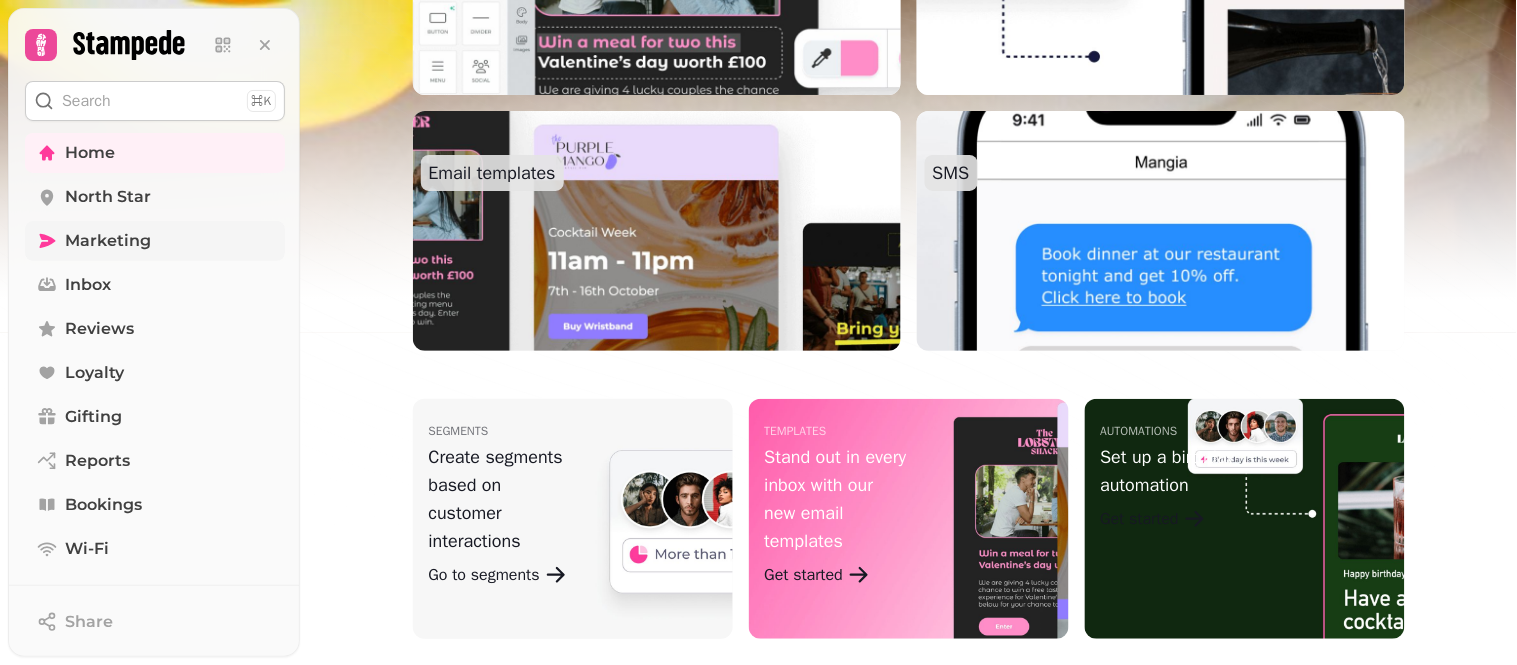 click on "Marketing" at bounding box center (155, 241) 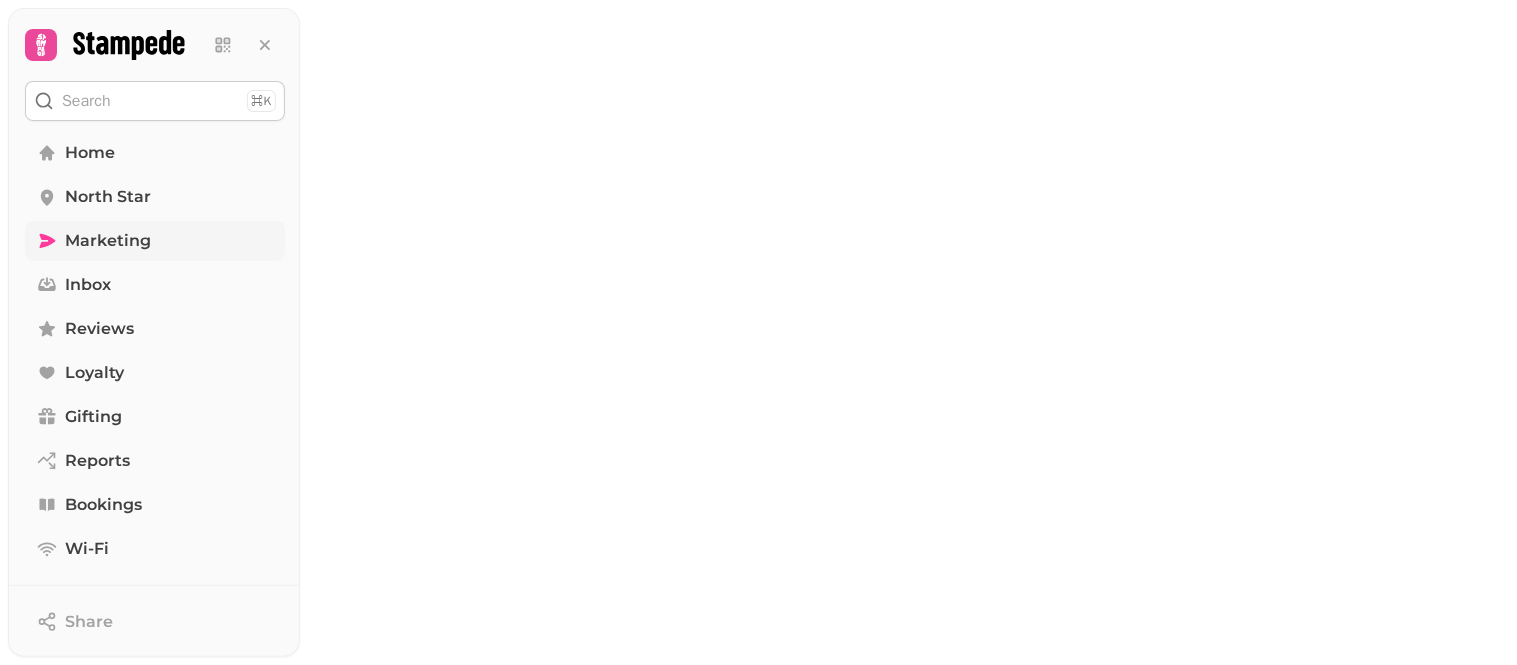 scroll, scrollTop: 0, scrollLeft: 0, axis: both 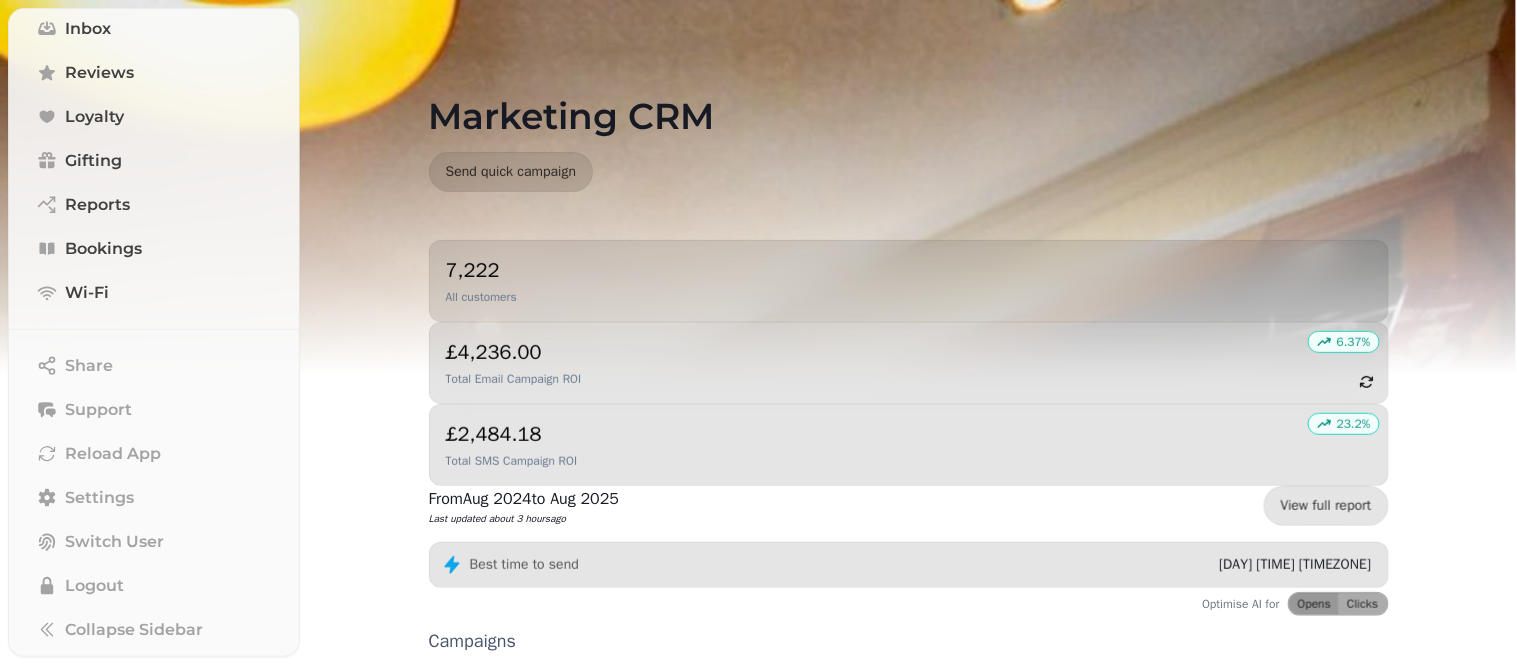 click at bounding box center [758, 250] 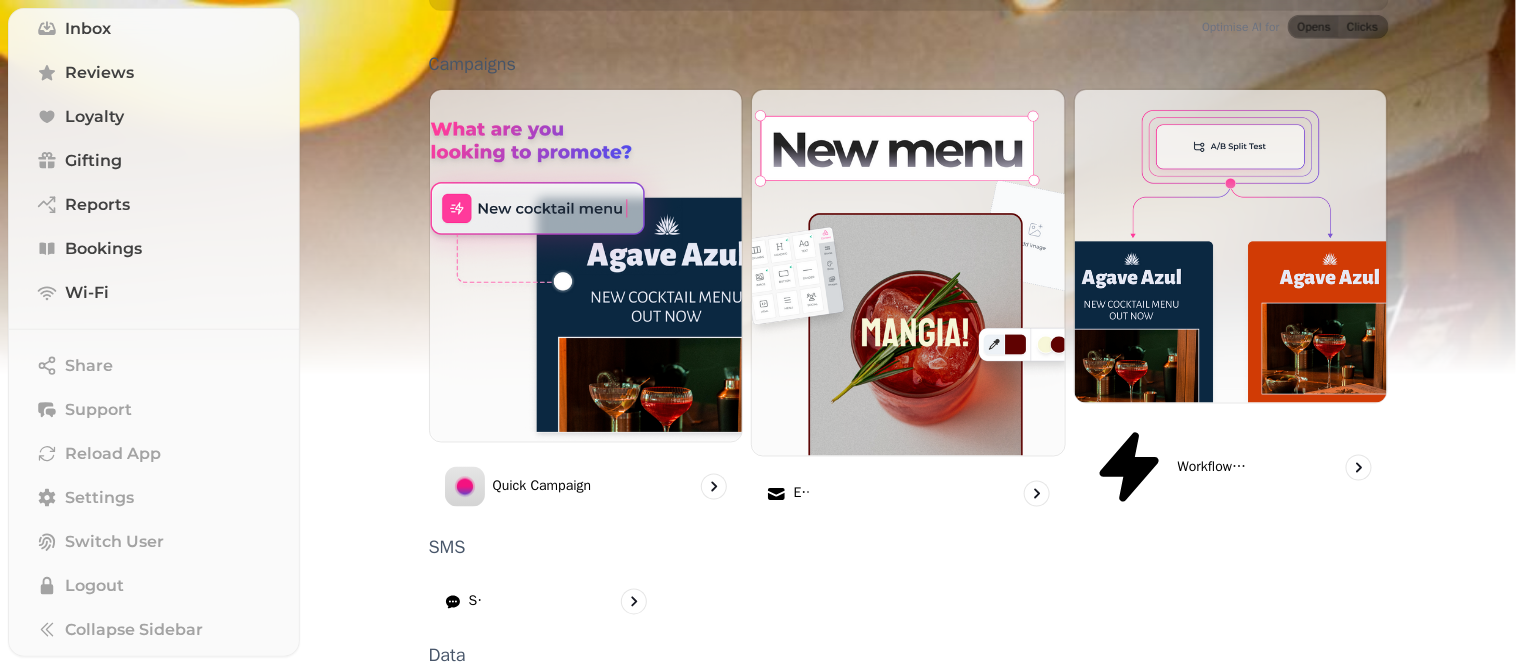 scroll, scrollTop: 584, scrollLeft: 0, axis: vertical 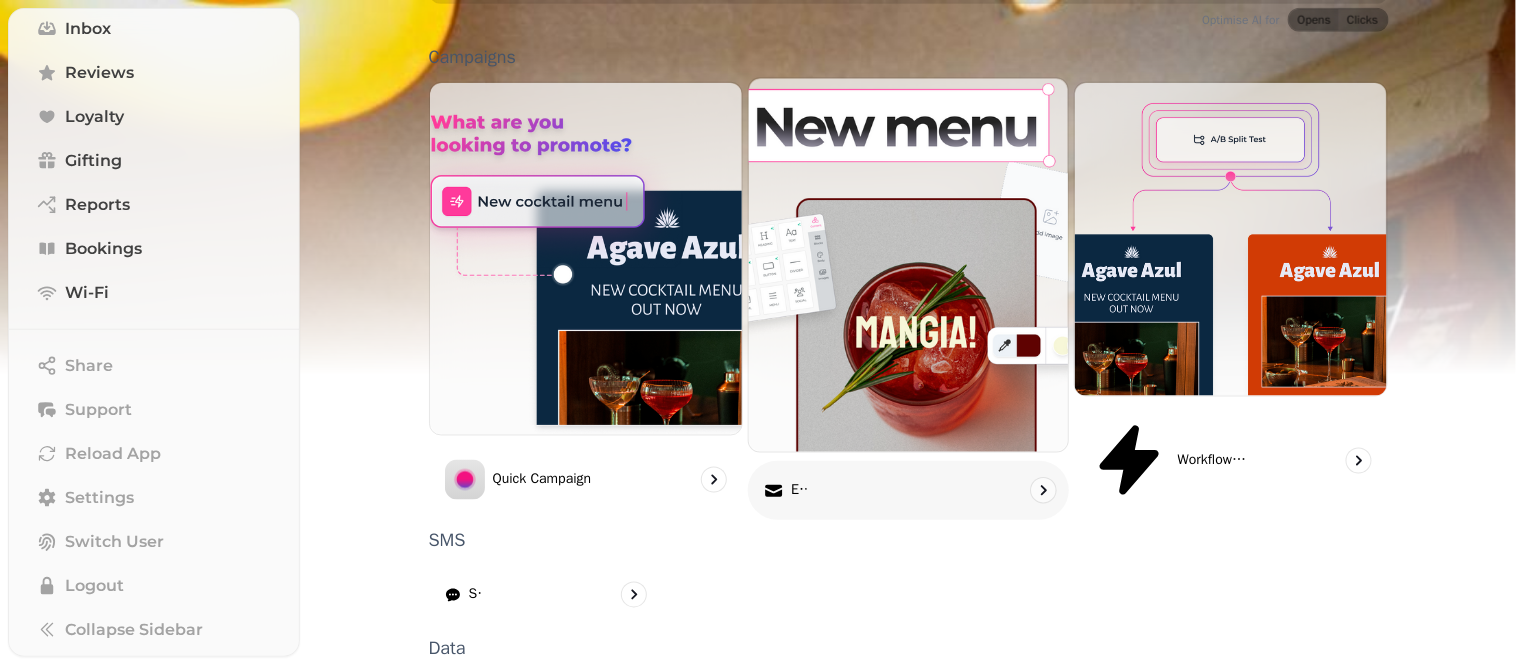 click on "Email" at bounding box center [908, 491] 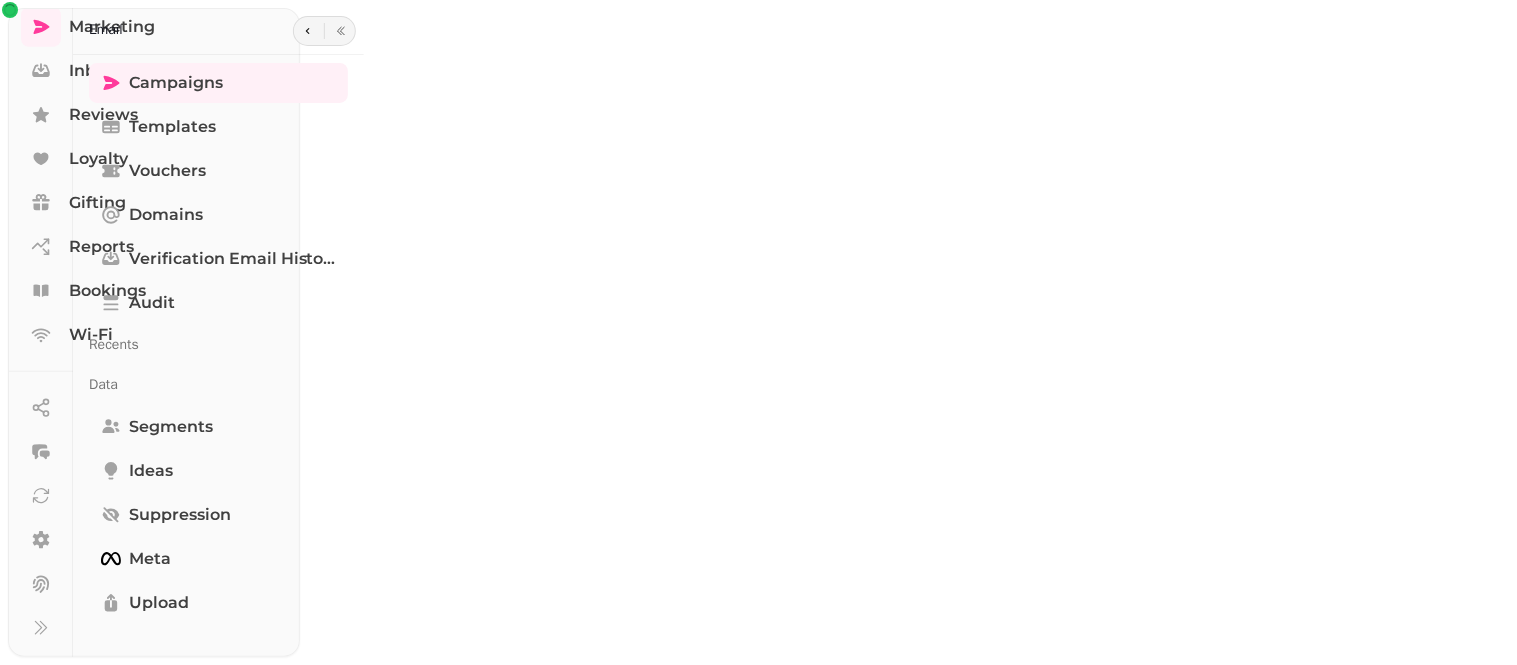 scroll, scrollTop: 0, scrollLeft: 0, axis: both 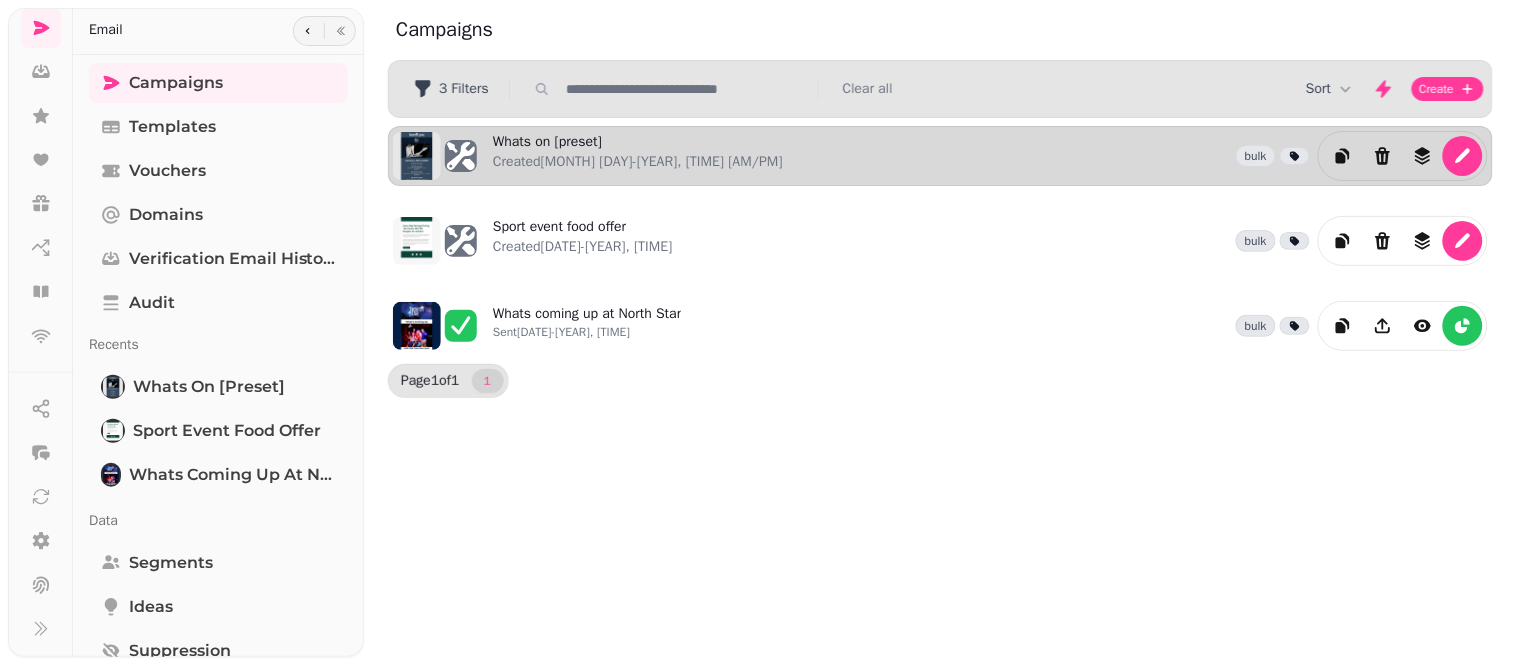 click on "Whats on [preset] Created  [DATE]-[YEAR], [TIME] bulk" at bounding box center (940, 156) 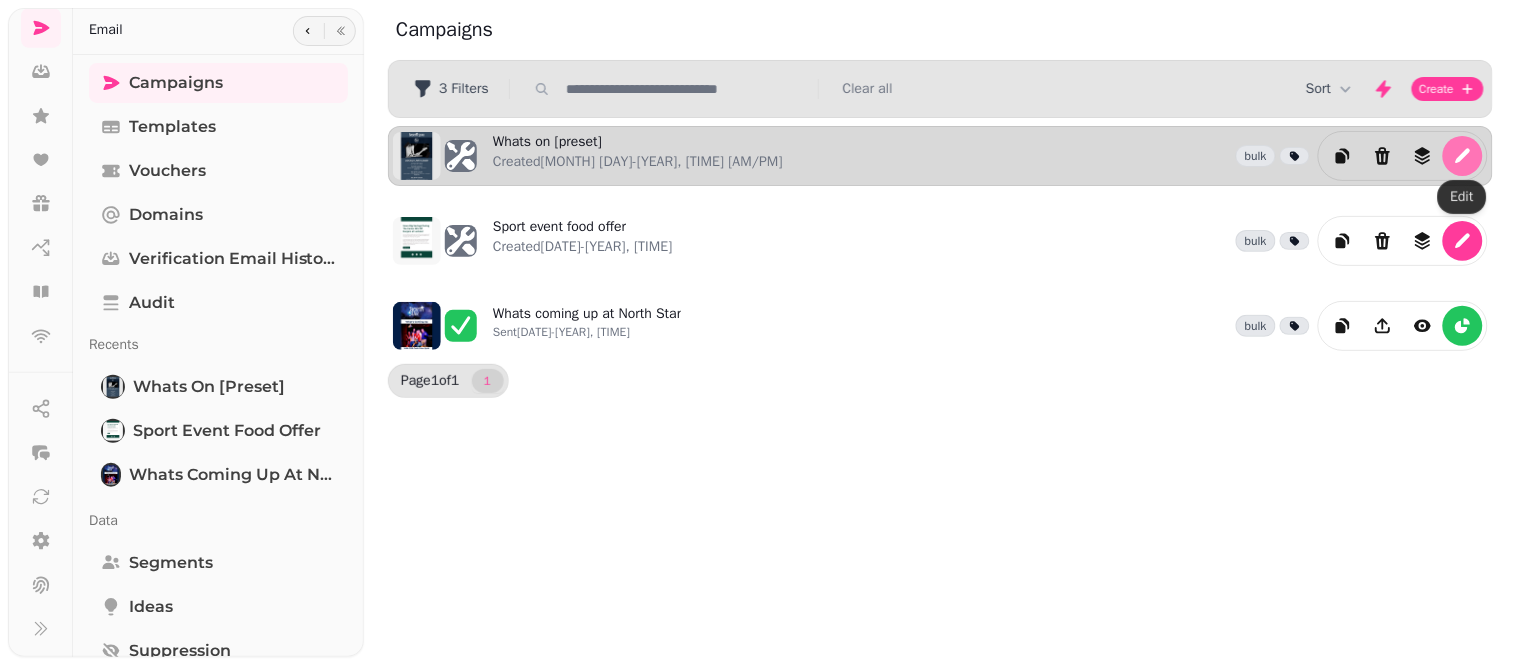 click 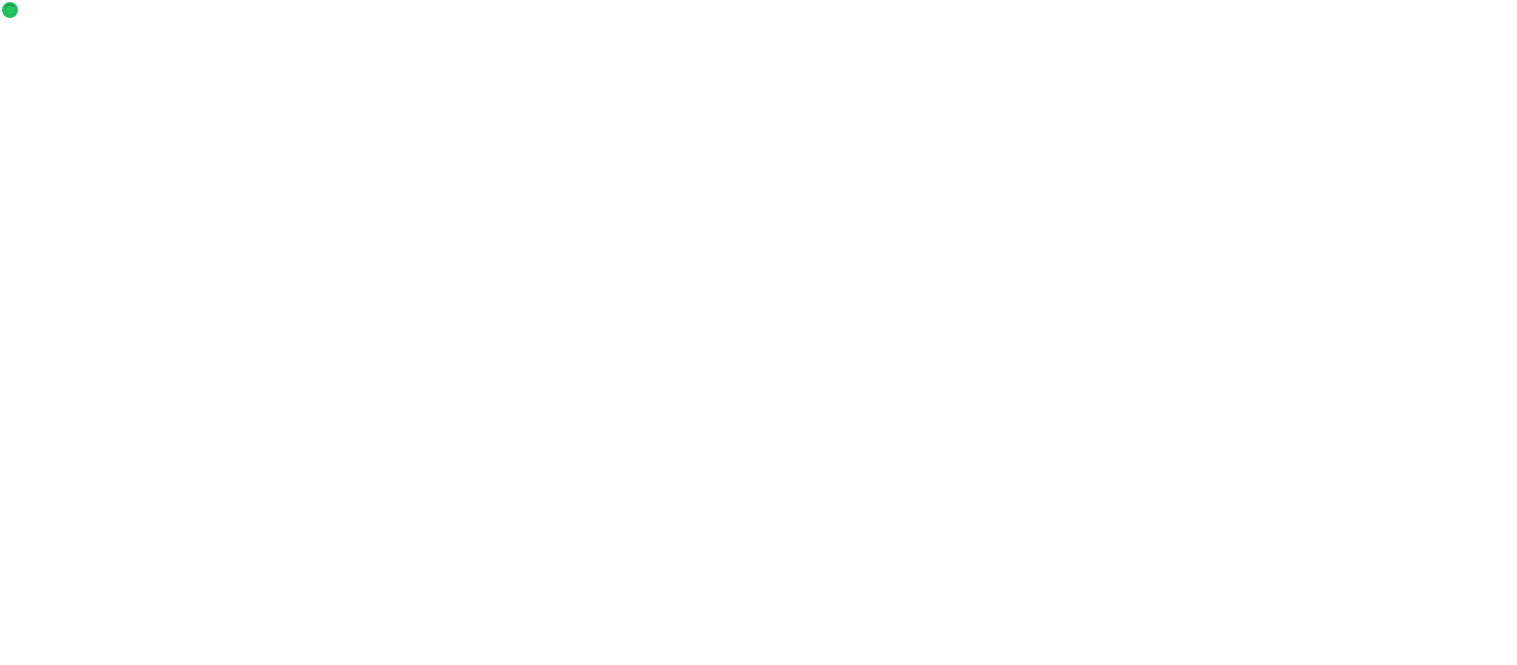 select on "**********" 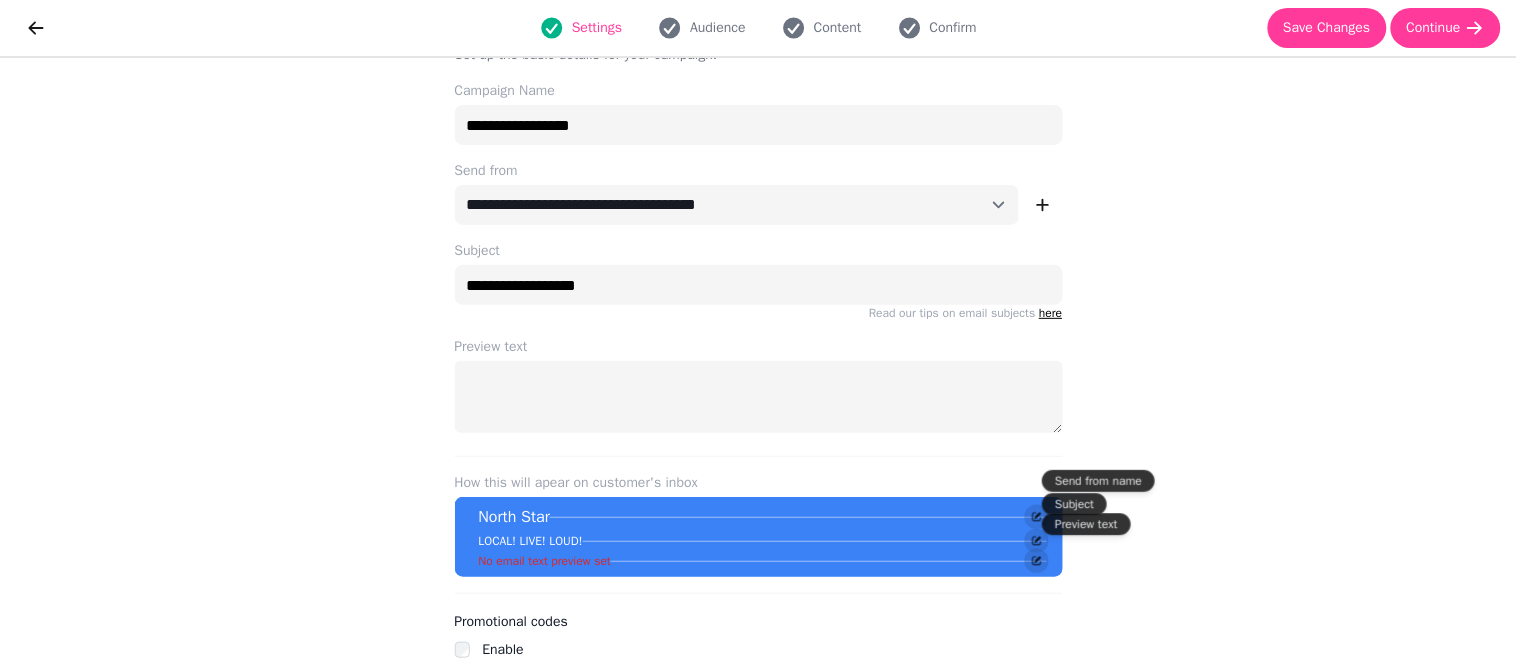 scroll, scrollTop: 92, scrollLeft: 0, axis: vertical 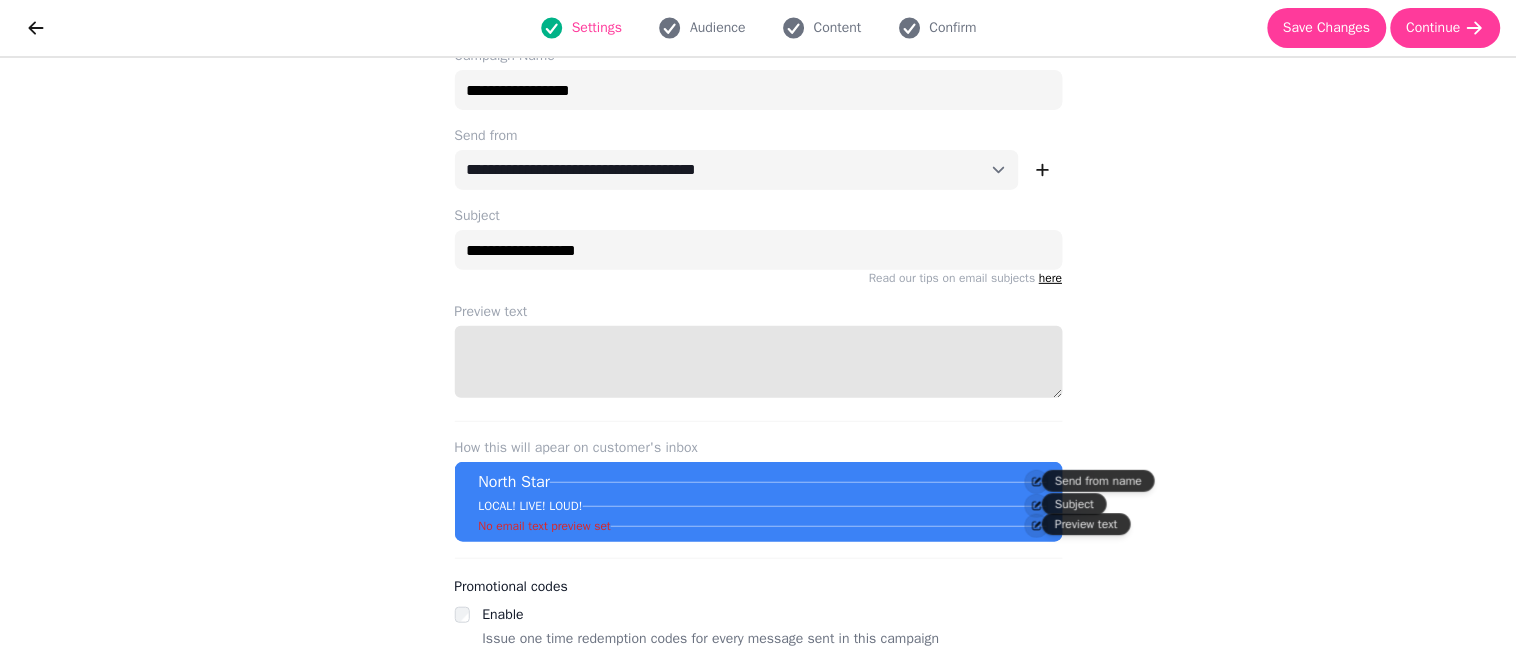 click on "Preview text" at bounding box center (759, 362) 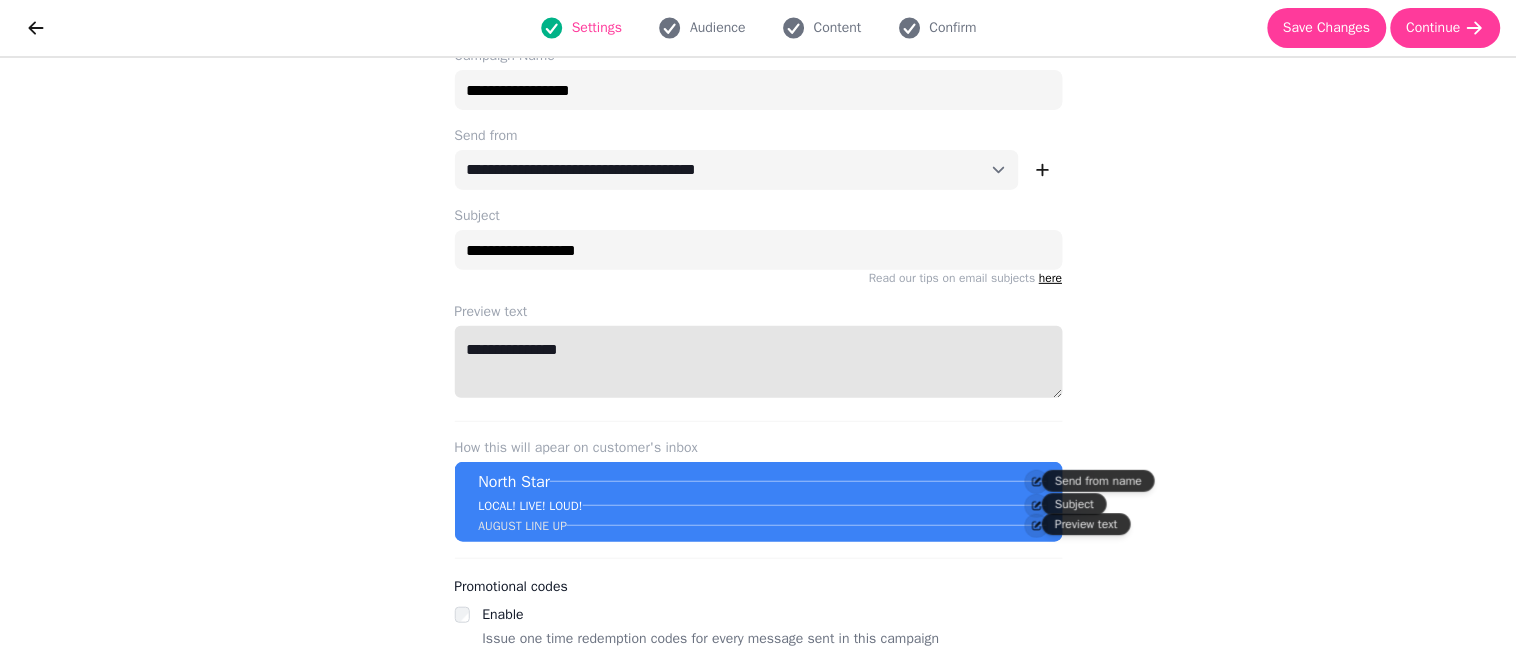 drag, startPoint x: 558, startPoint y: 346, endPoint x: 551, endPoint y: 354, distance: 10.630146 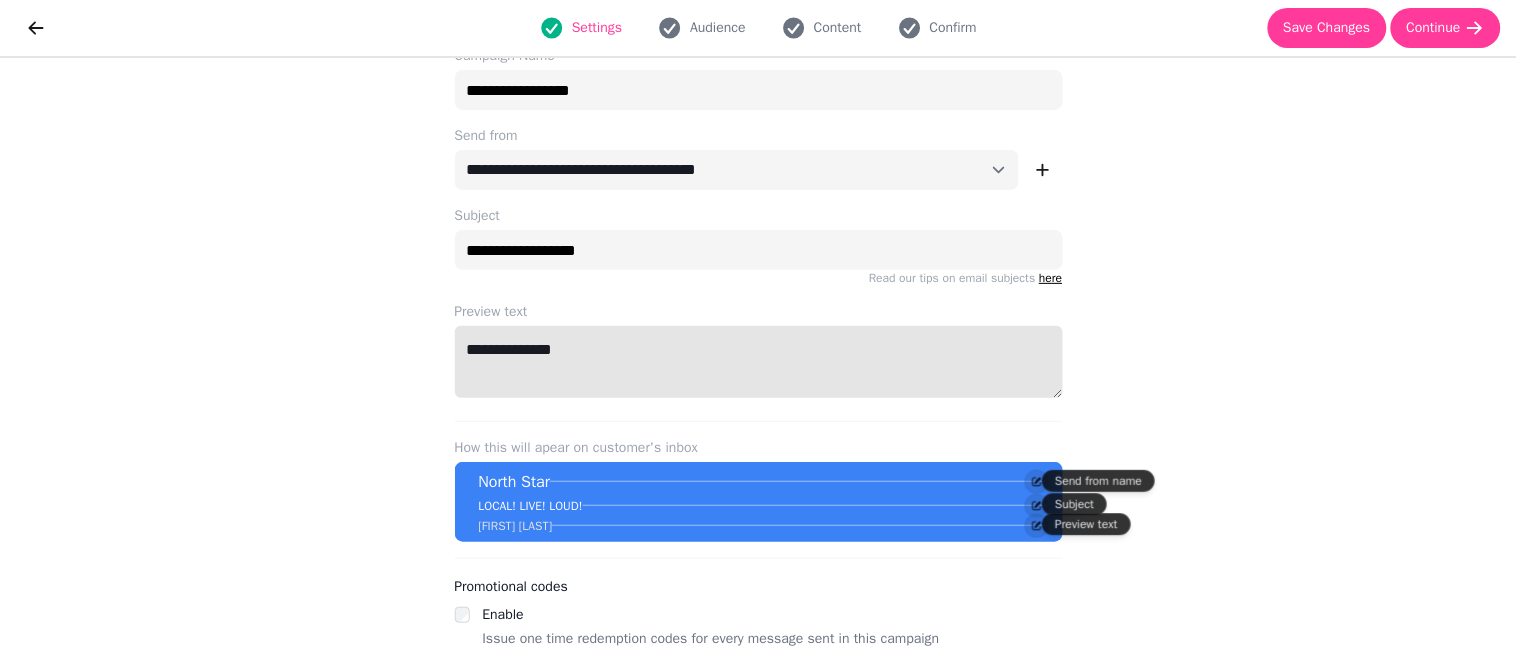click on "**********" at bounding box center [759, 362] 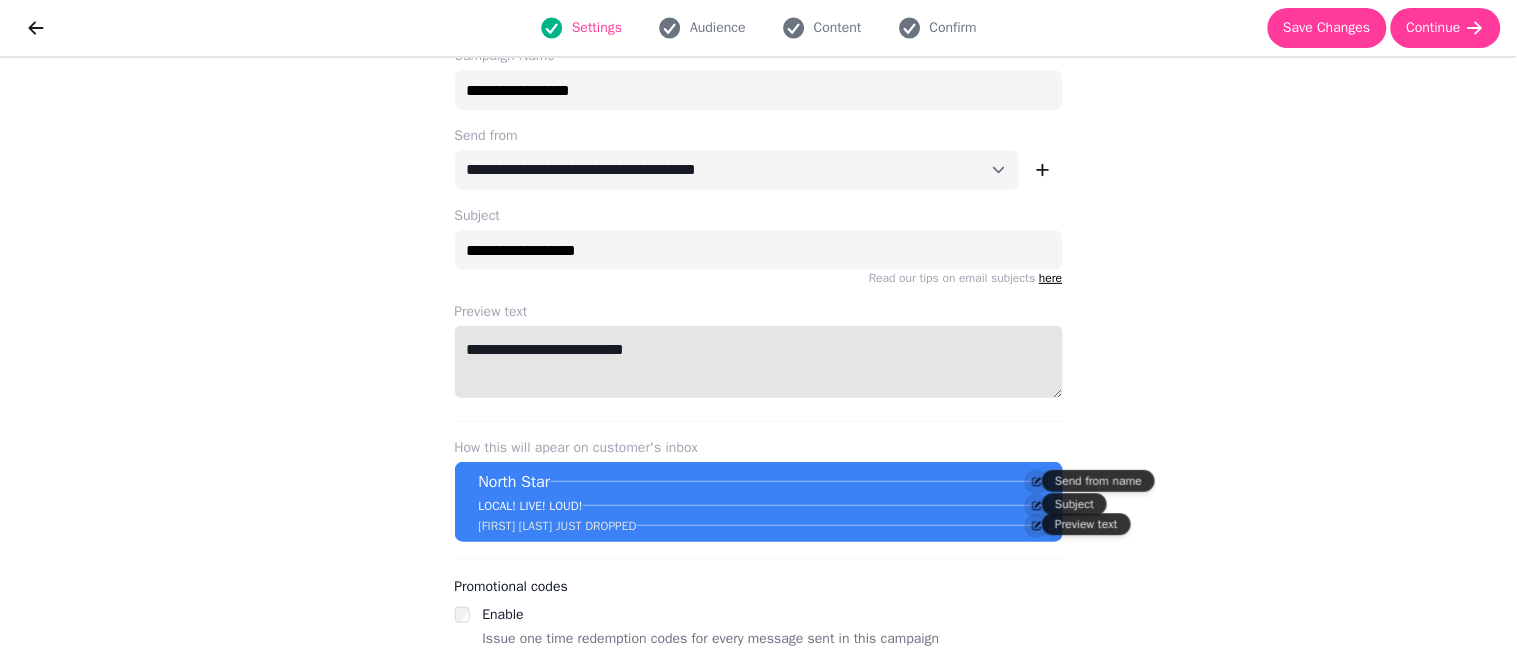type on "**********" 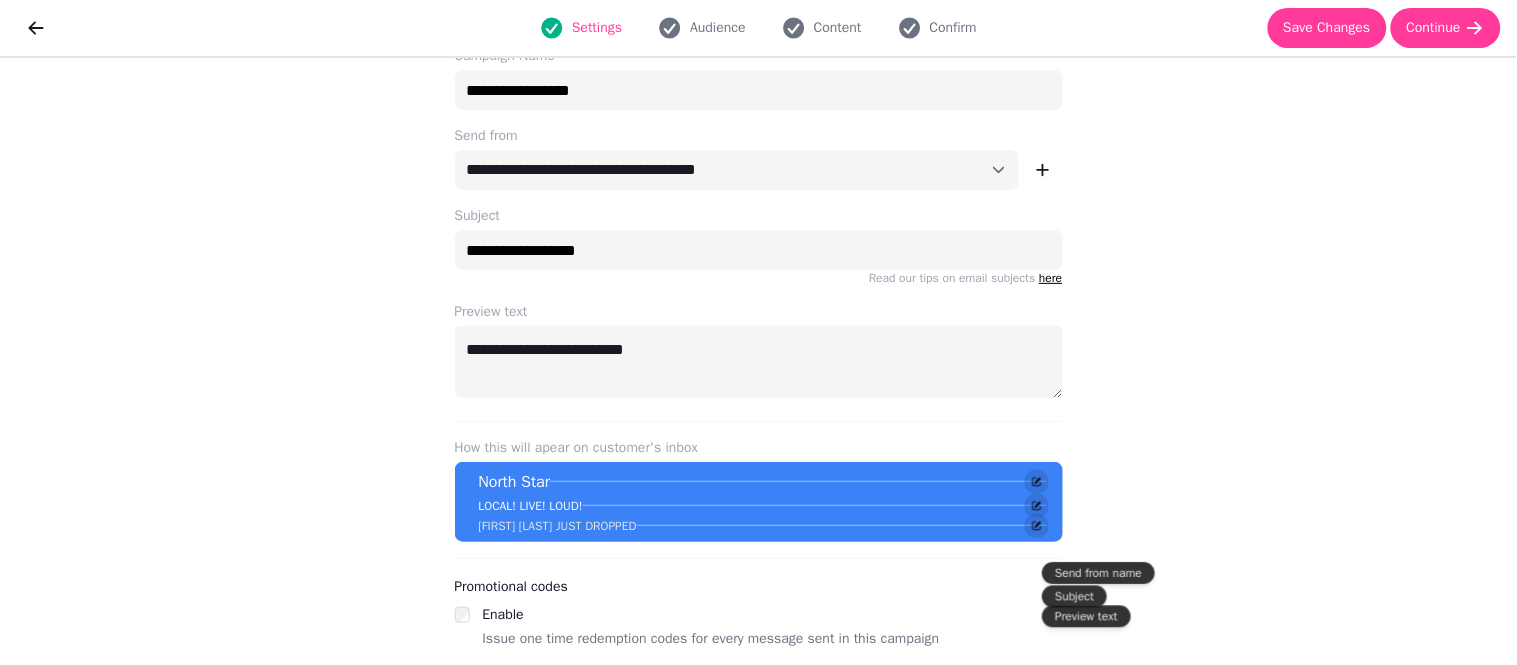 scroll, scrollTop: 0, scrollLeft: 0, axis: both 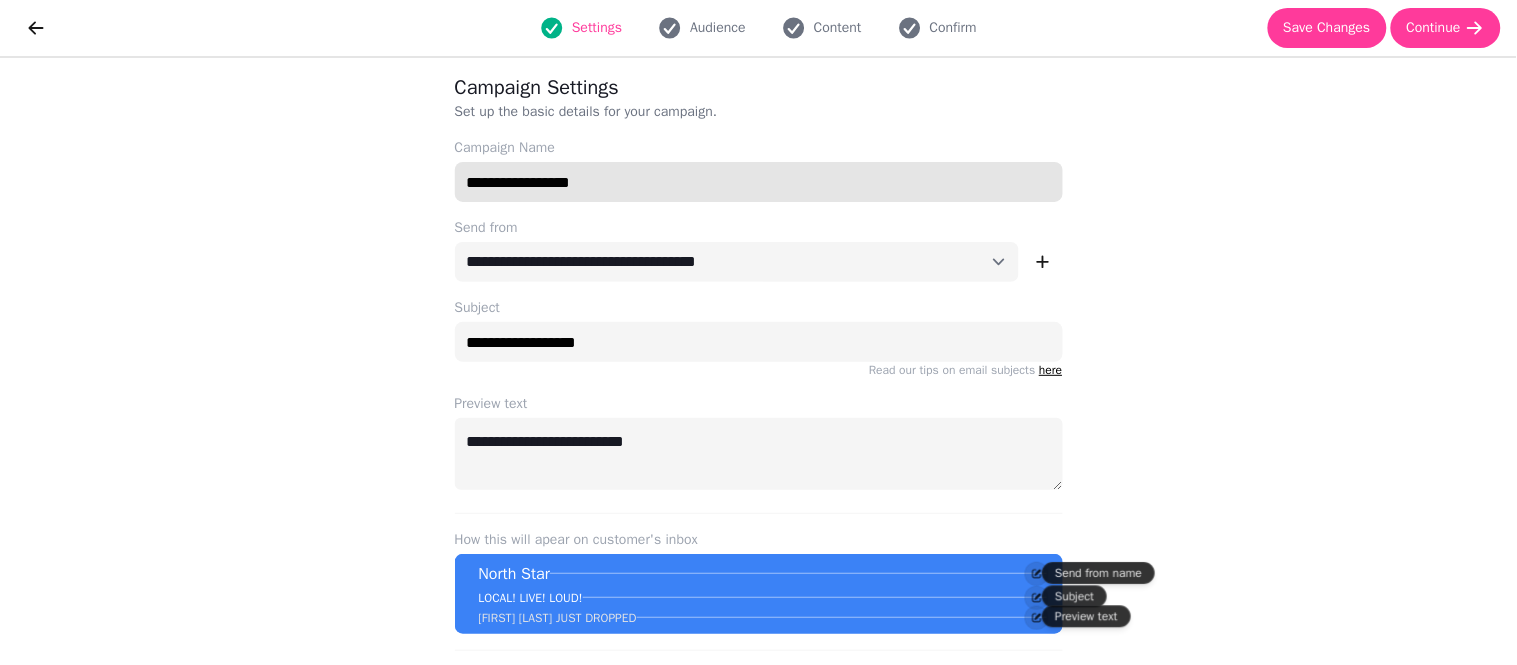 drag, startPoint x: 598, startPoint y: 193, endPoint x: 342, endPoint y: 182, distance: 256.2362 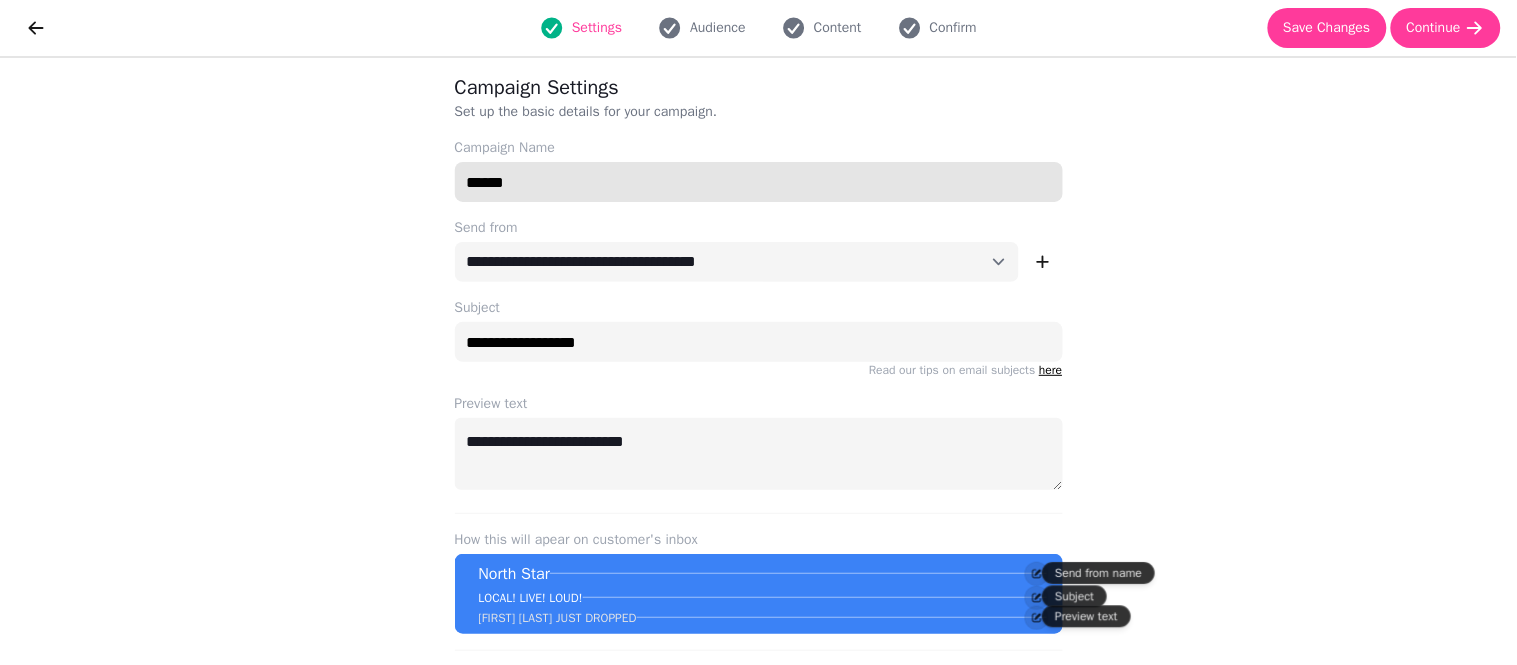 type on "******" 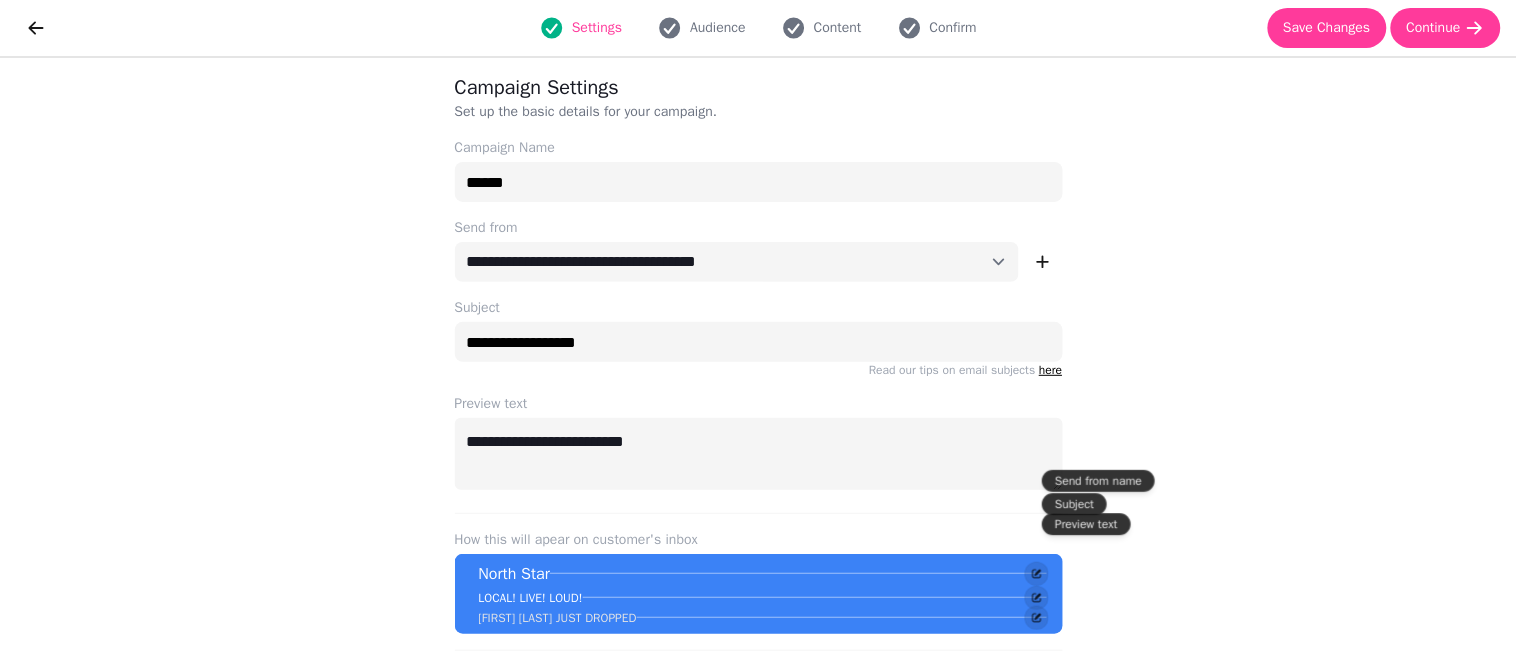 scroll, scrollTop: 92, scrollLeft: 0, axis: vertical 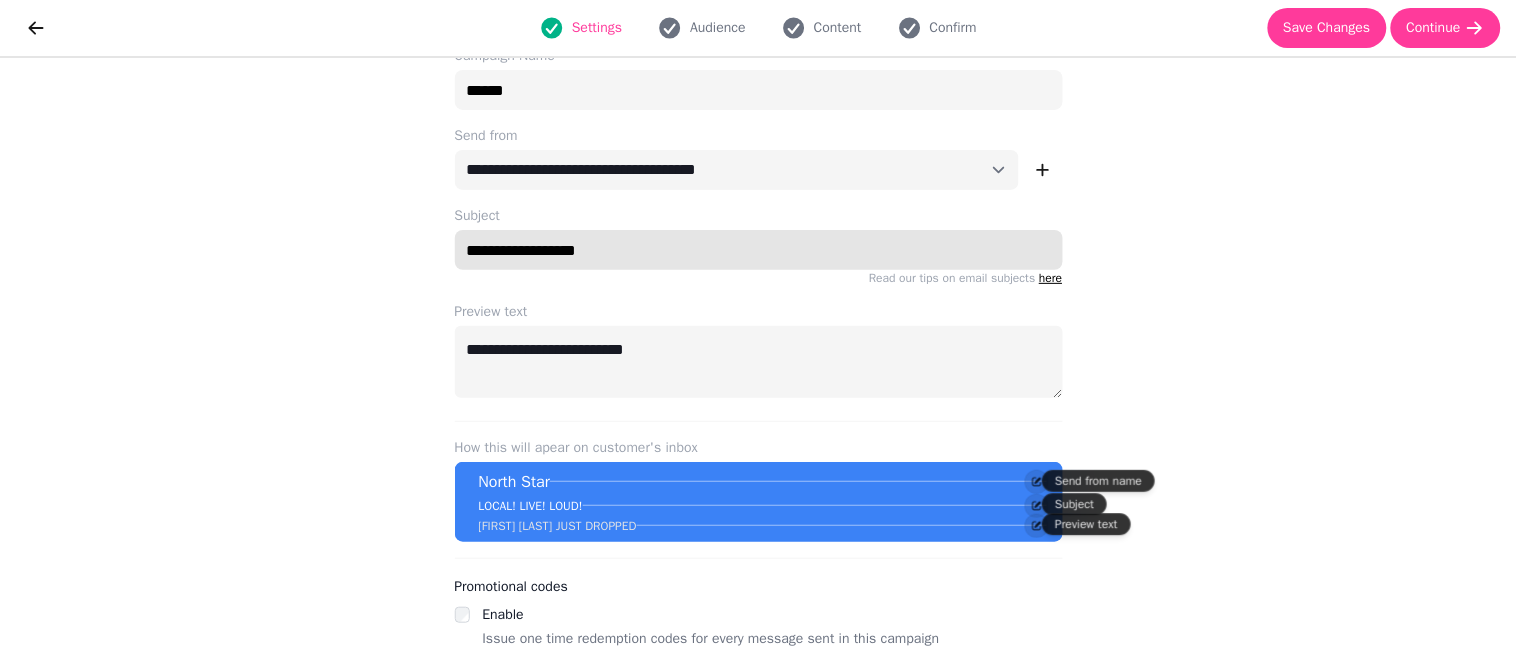 click on "**********" at bounding box center (759, 250) 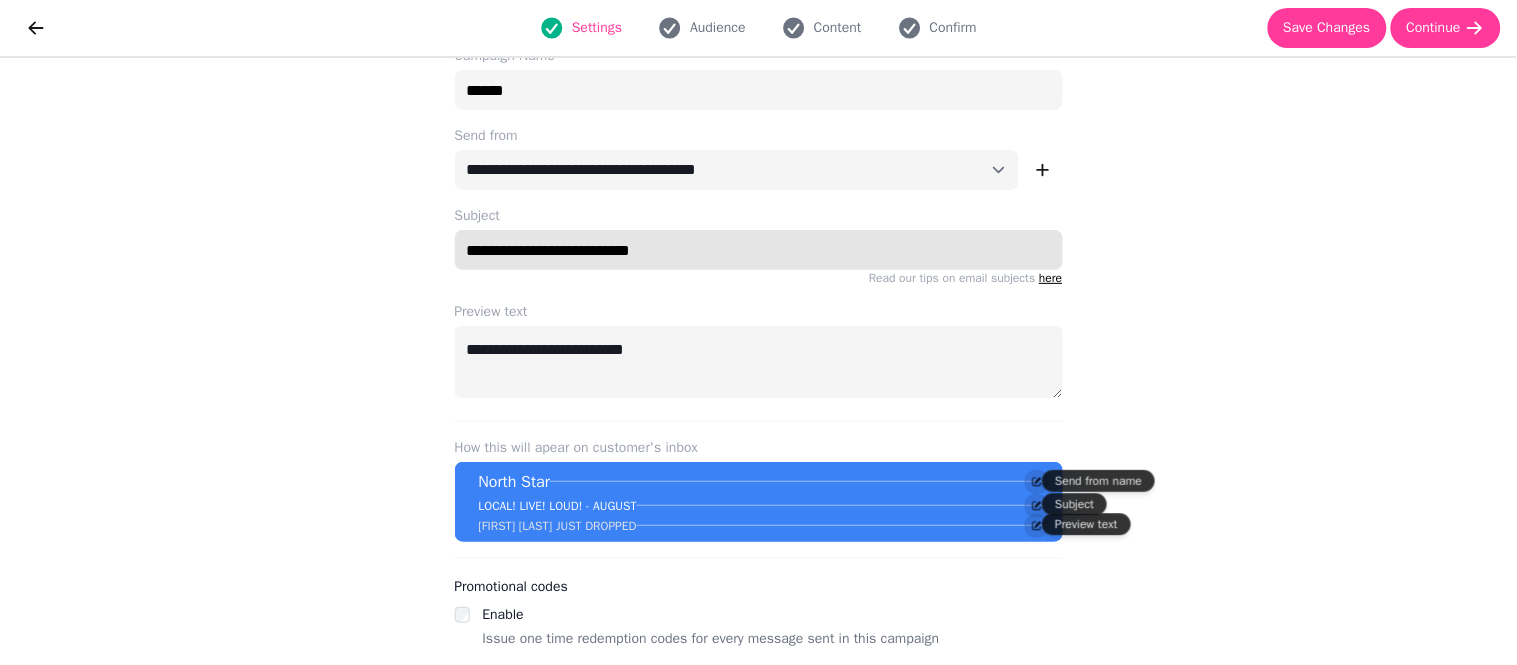 type on "**********" 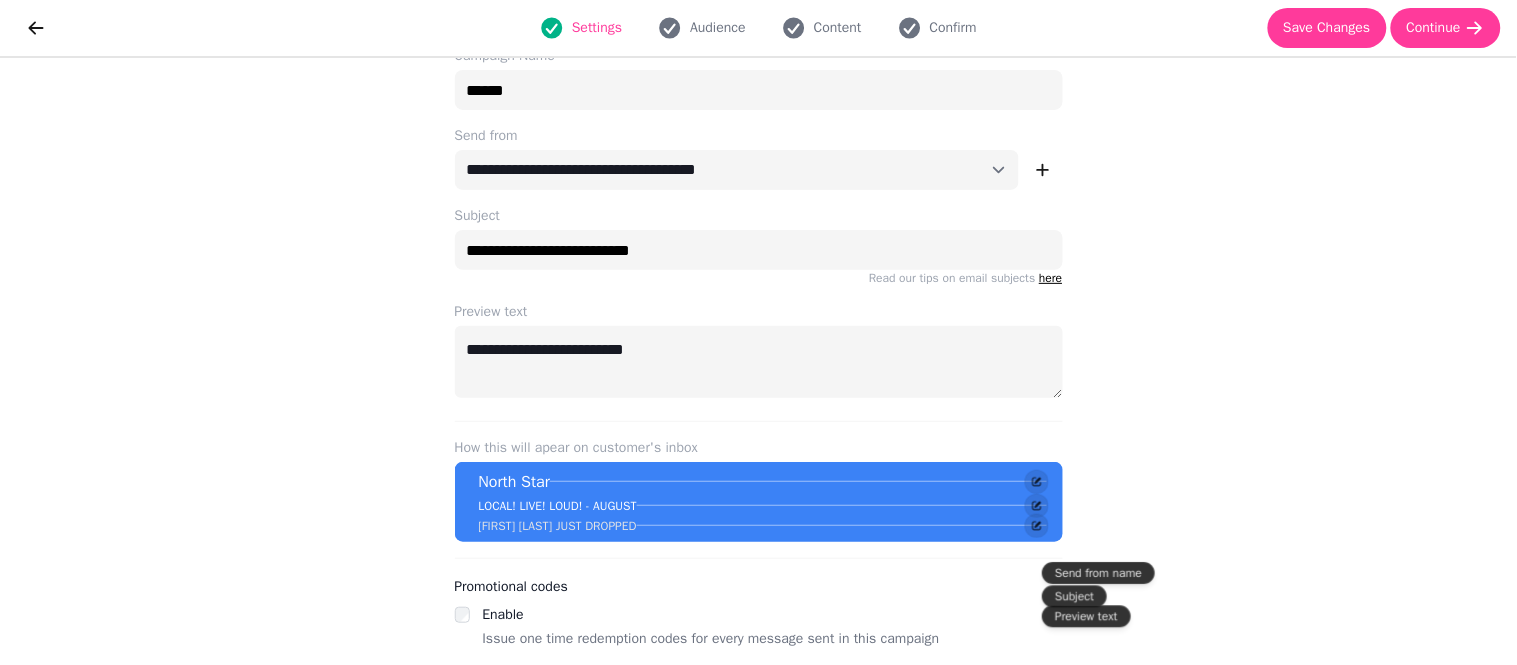 scroll, scrollTop: 0, scrollLeft: 0, axis: both 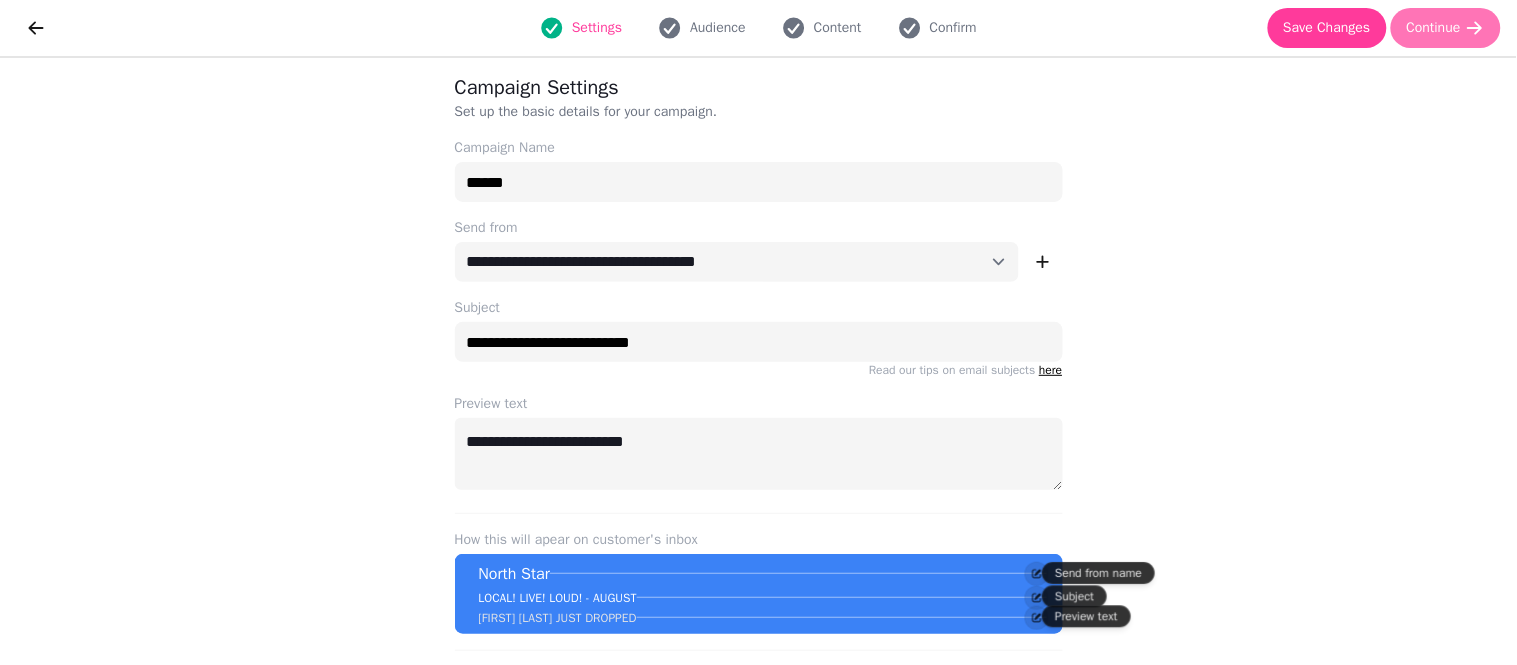 click 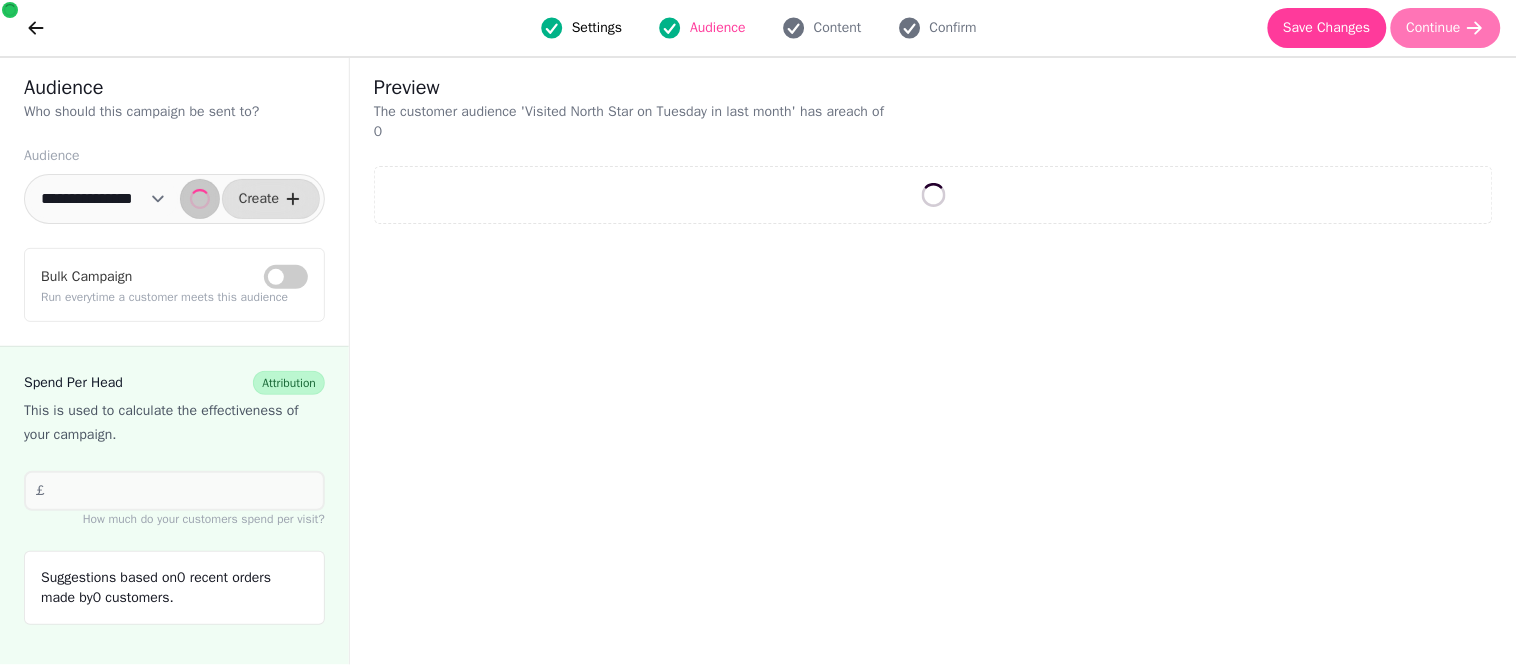 select on "**" 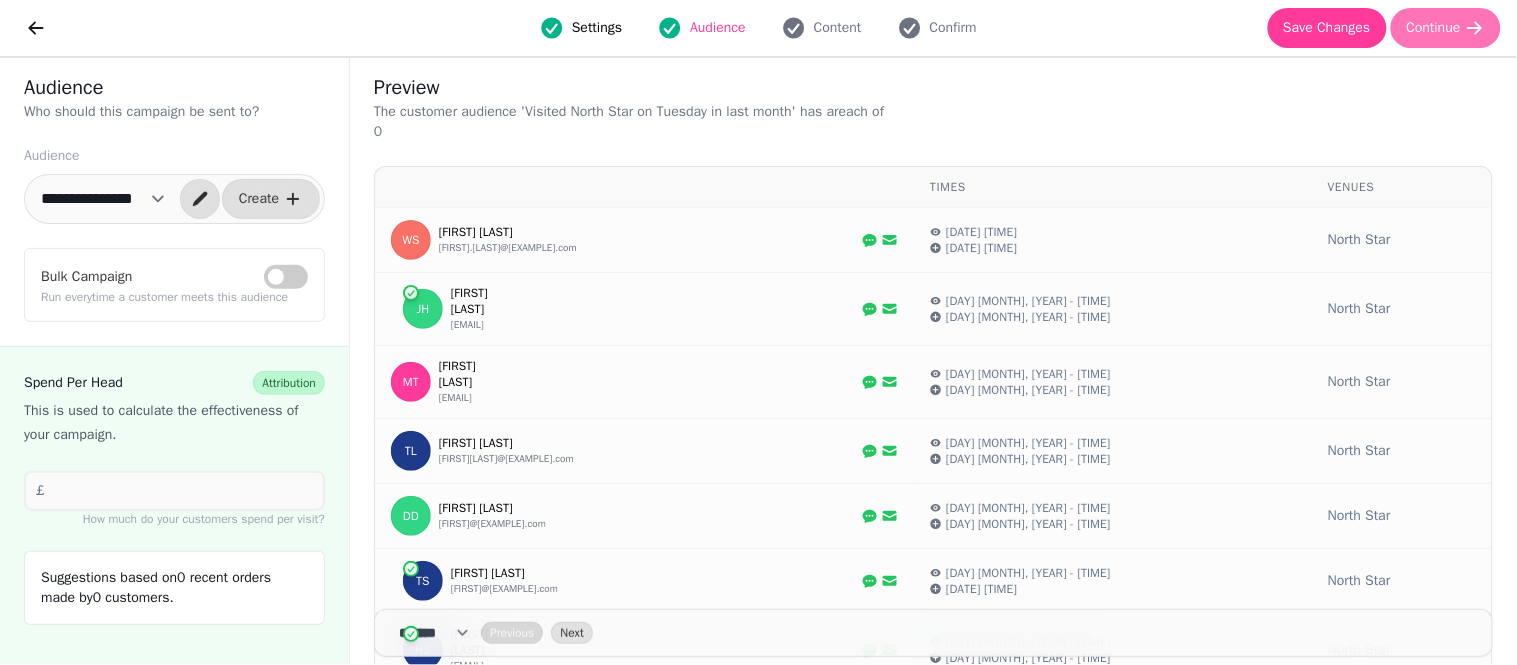 click on "Continue" at bounding box center [1434, 28] 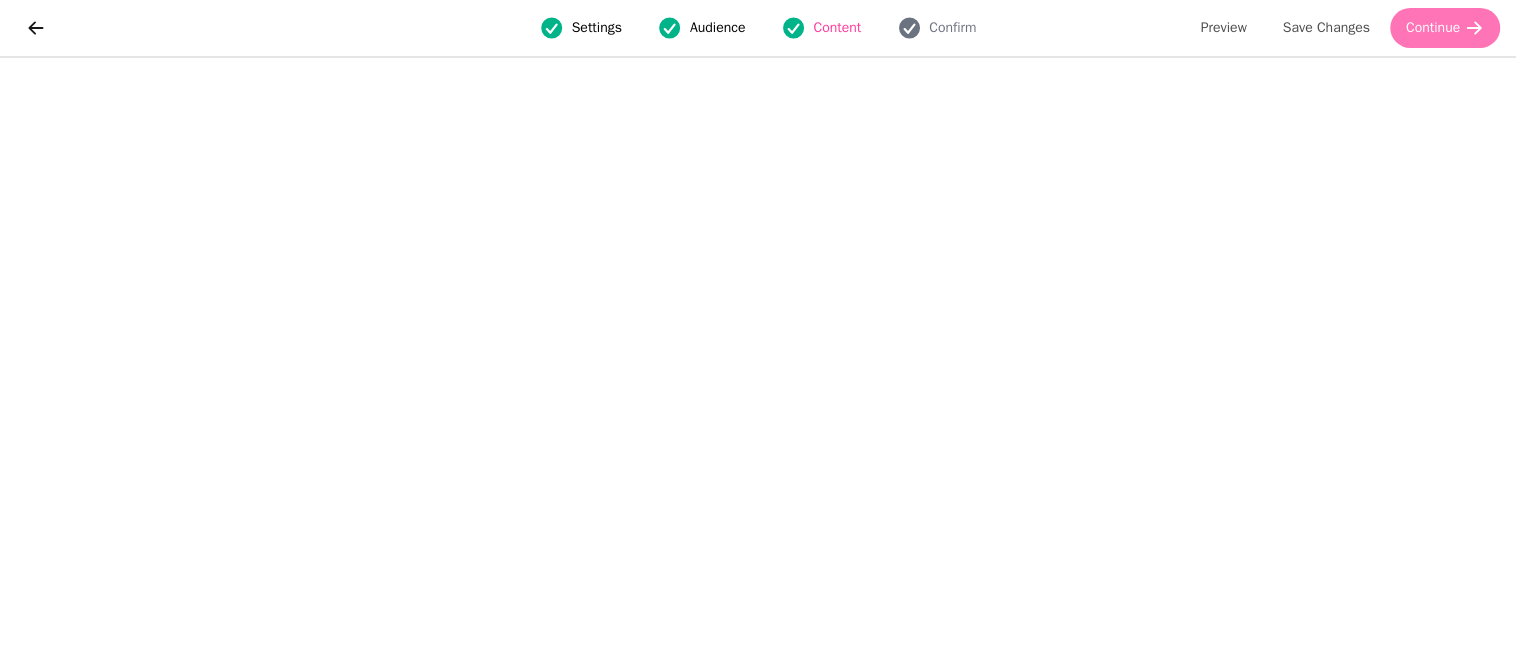 click 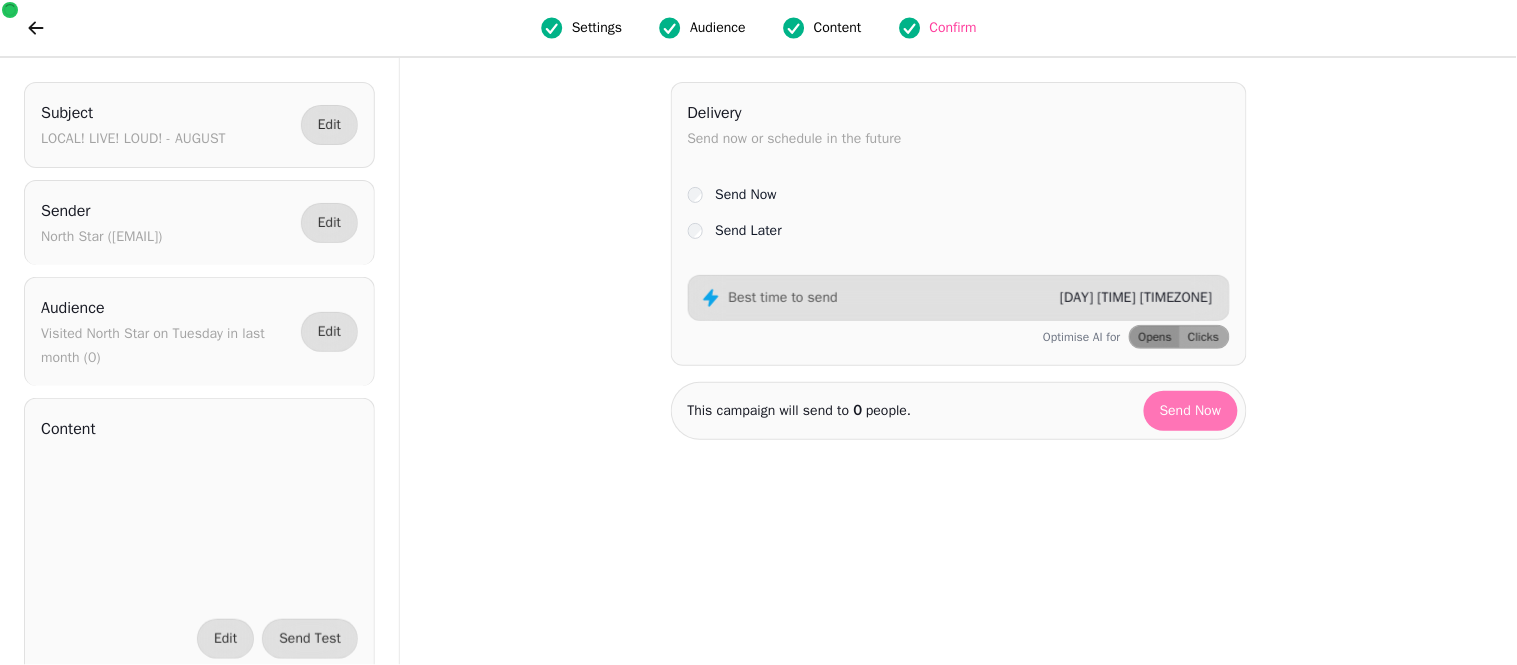 click on "Send Now" at bounding box center (1191, 411) 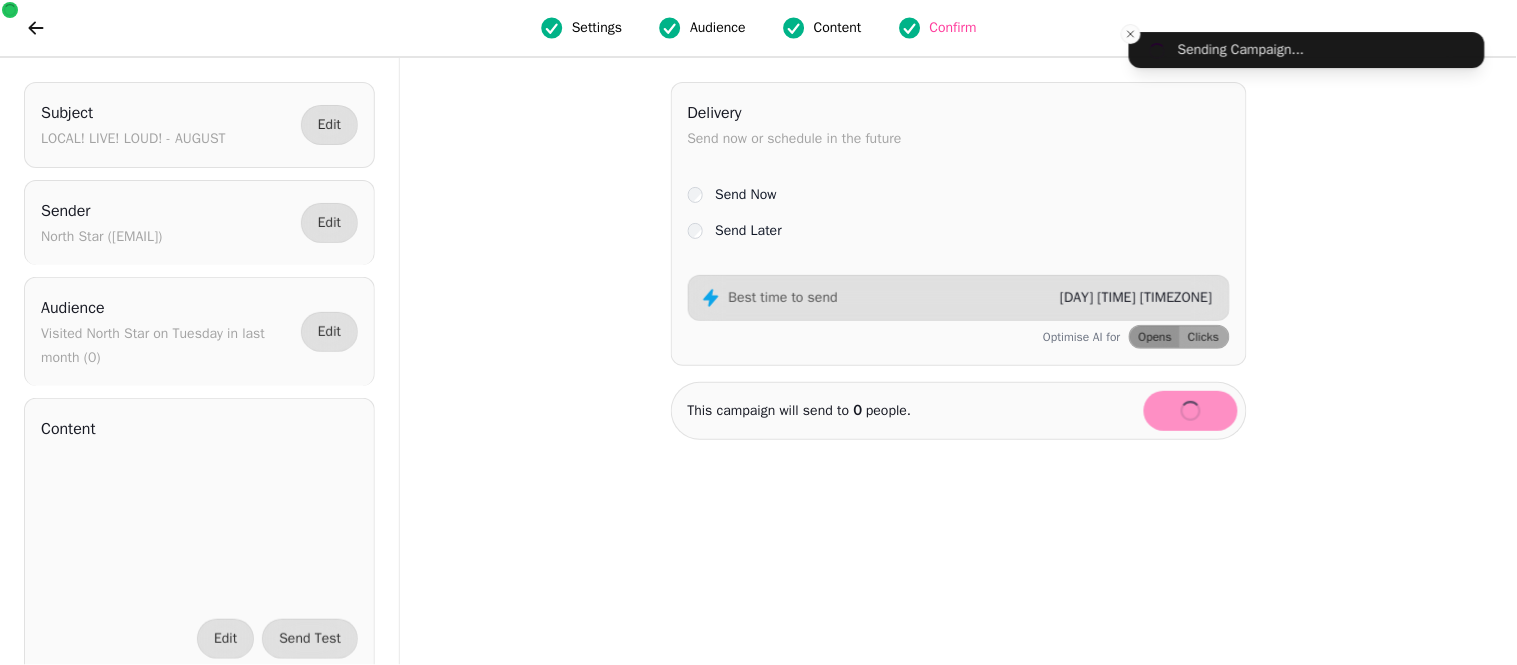 drag, startPoint x: 390, startPoint y: 518, endPoint x: 348, endPoint y: 341, distance: 181.91481 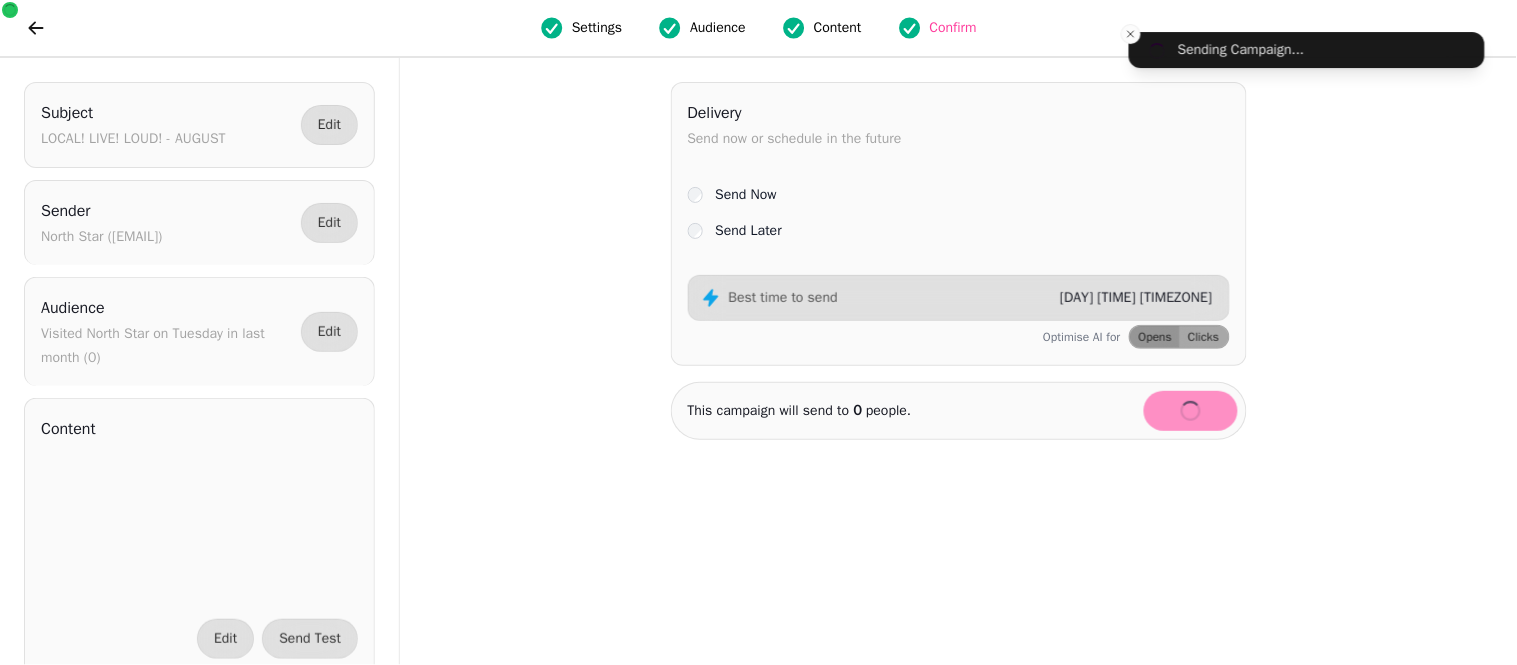 click on "Subject LOCAL! LIVE! LOUD! - AUGUST Edit Sender North Star ([EMAIL]) Edit Audience Visited North Star on Tuesday in last month (0) Edit Content Edit Send Test" at bounding box center (199, 382) 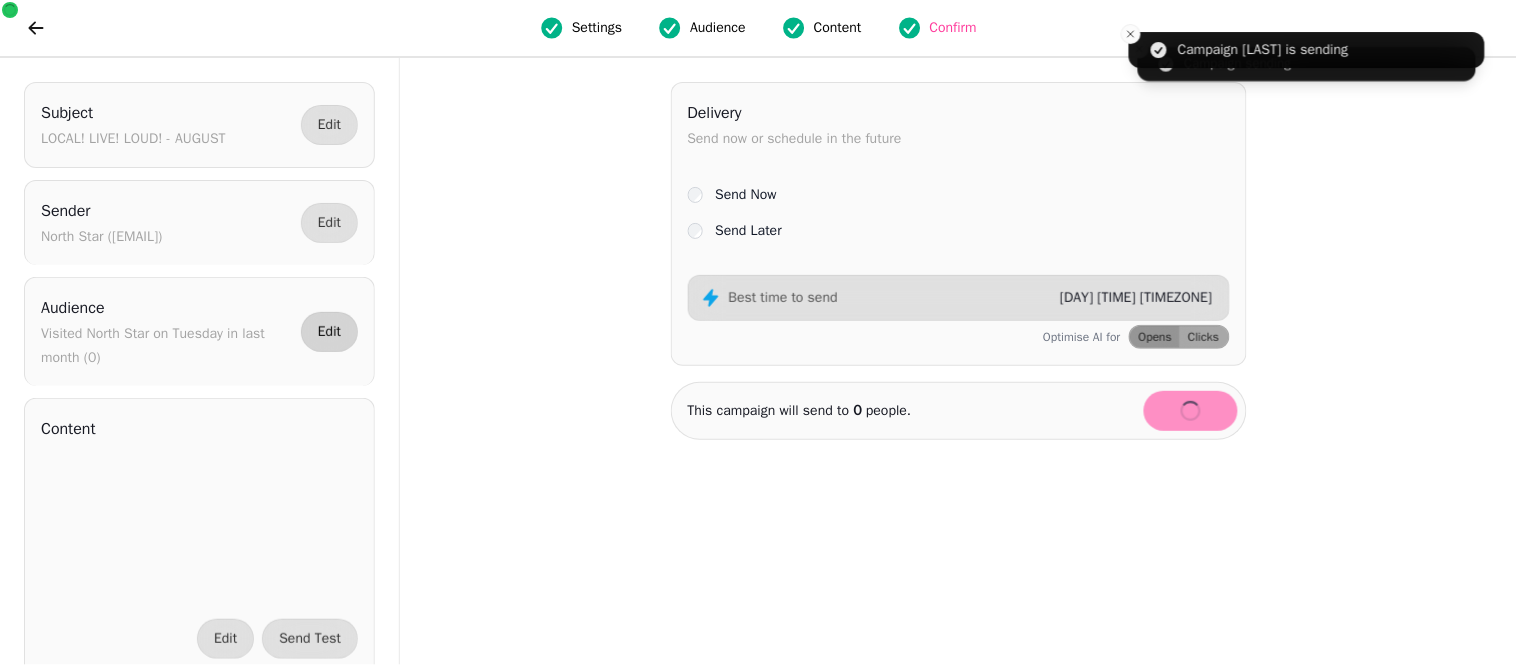 click on "Edit" at bounding box center [329, 332] 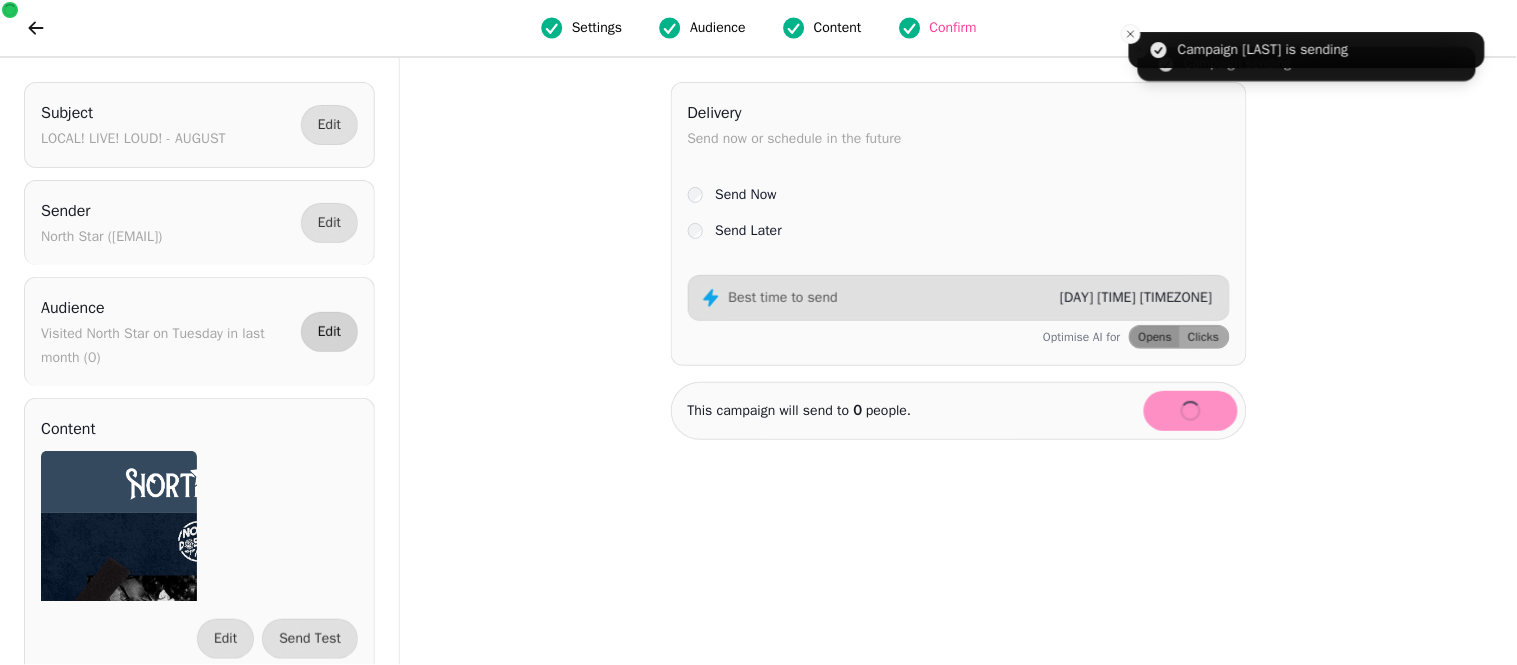 select on "**********" 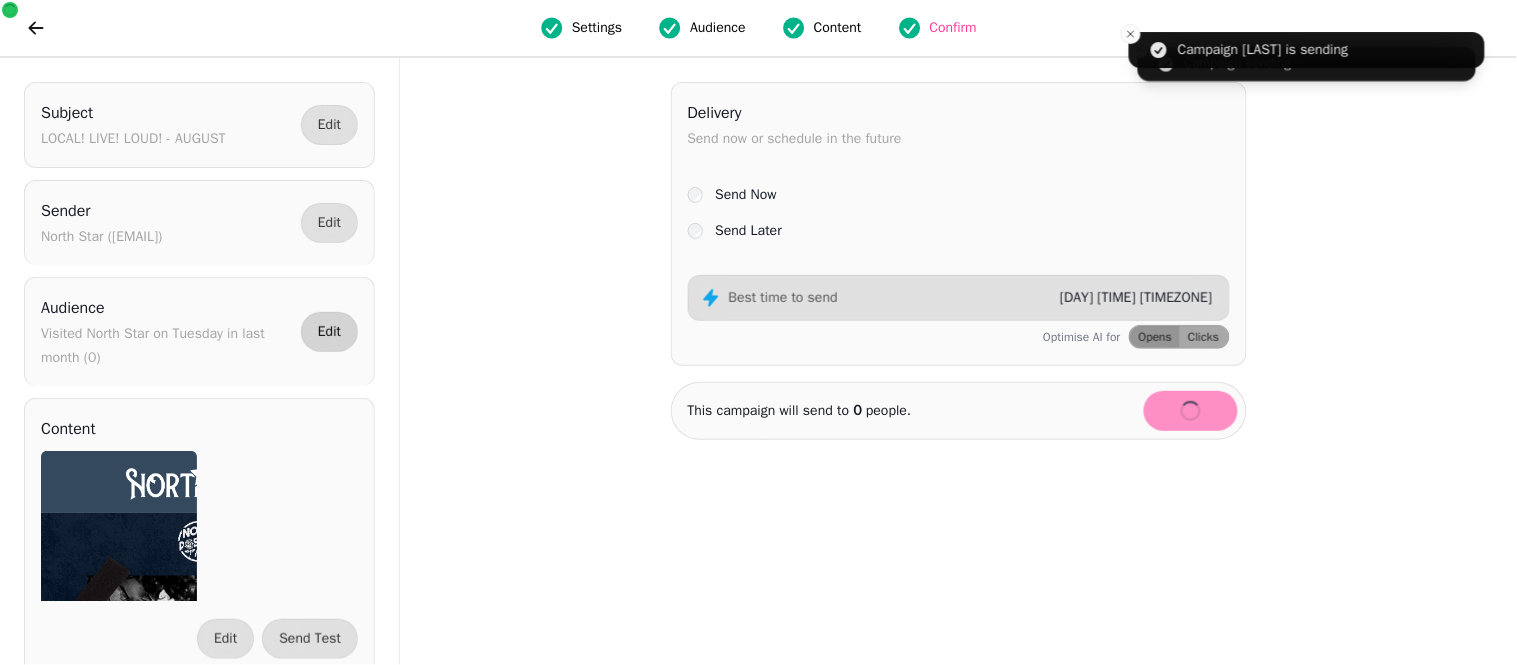 select on "**" 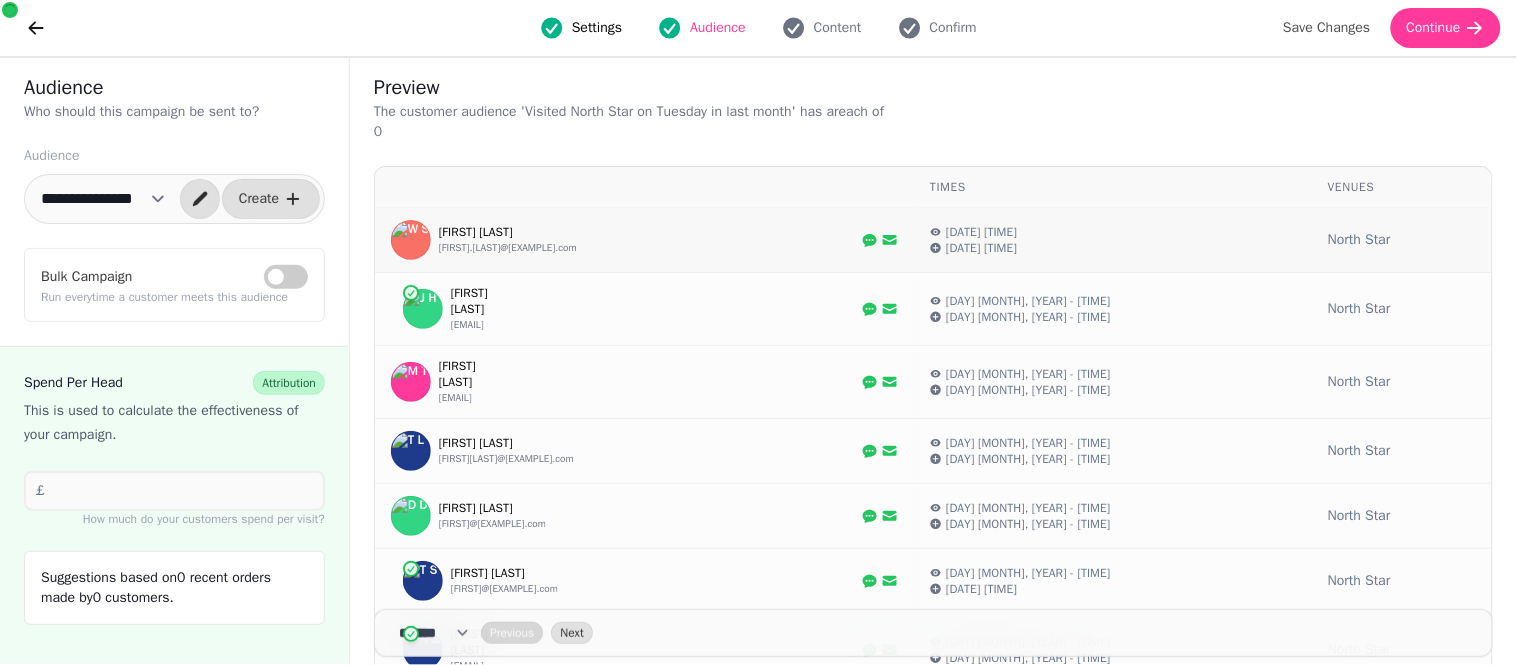 click on "[FIRST] [LAST] [EMAIL]" at bounding box center (644, 240) 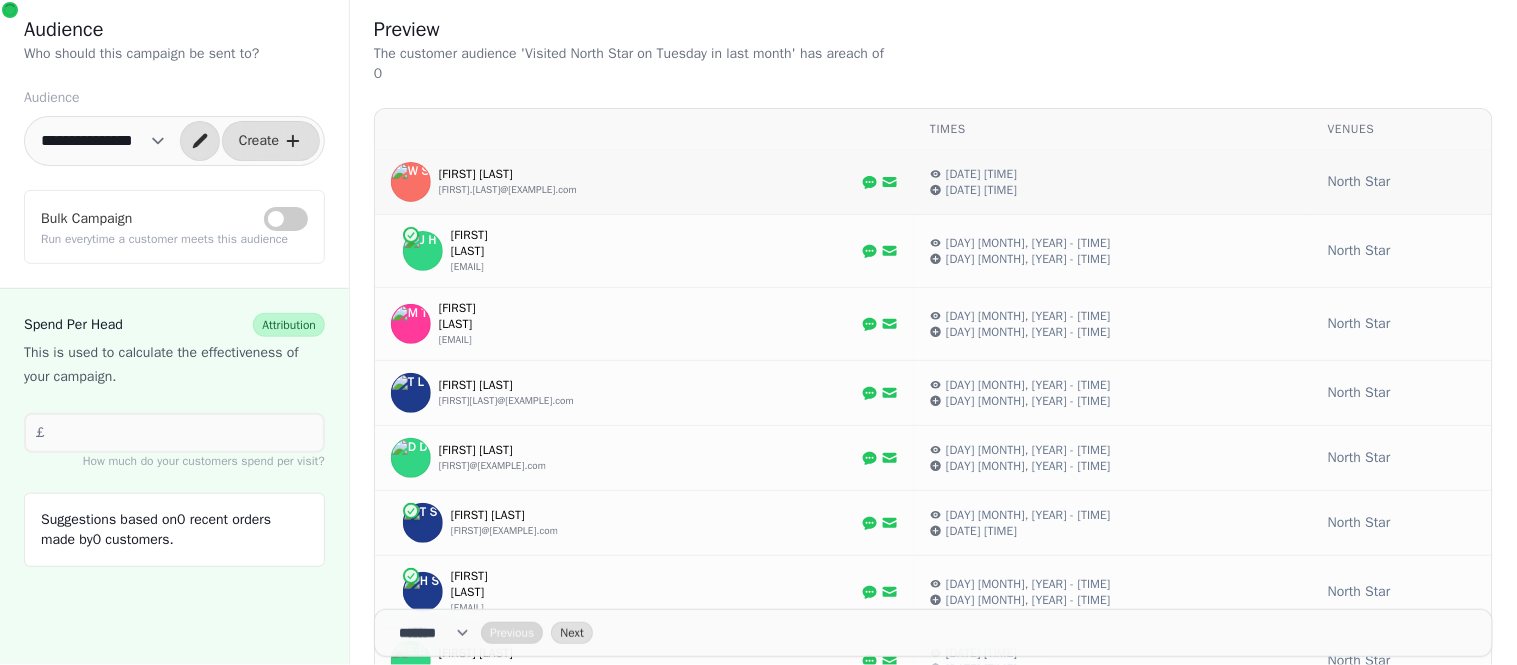 click on "[FIRST] [LAST] [EMAIL]" at bounding box center [484, 182] 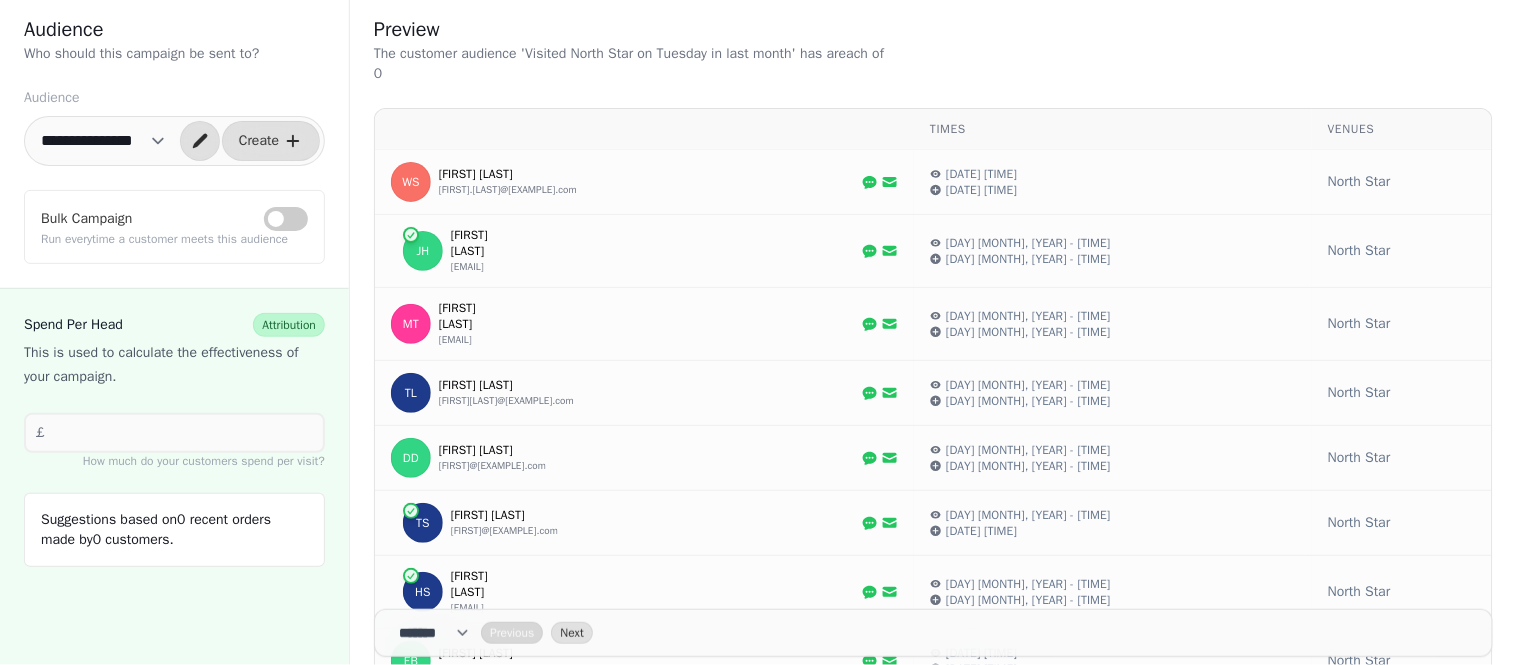 scroll, scrollTop: 1192, scrollLeft: 0, axis: vertical 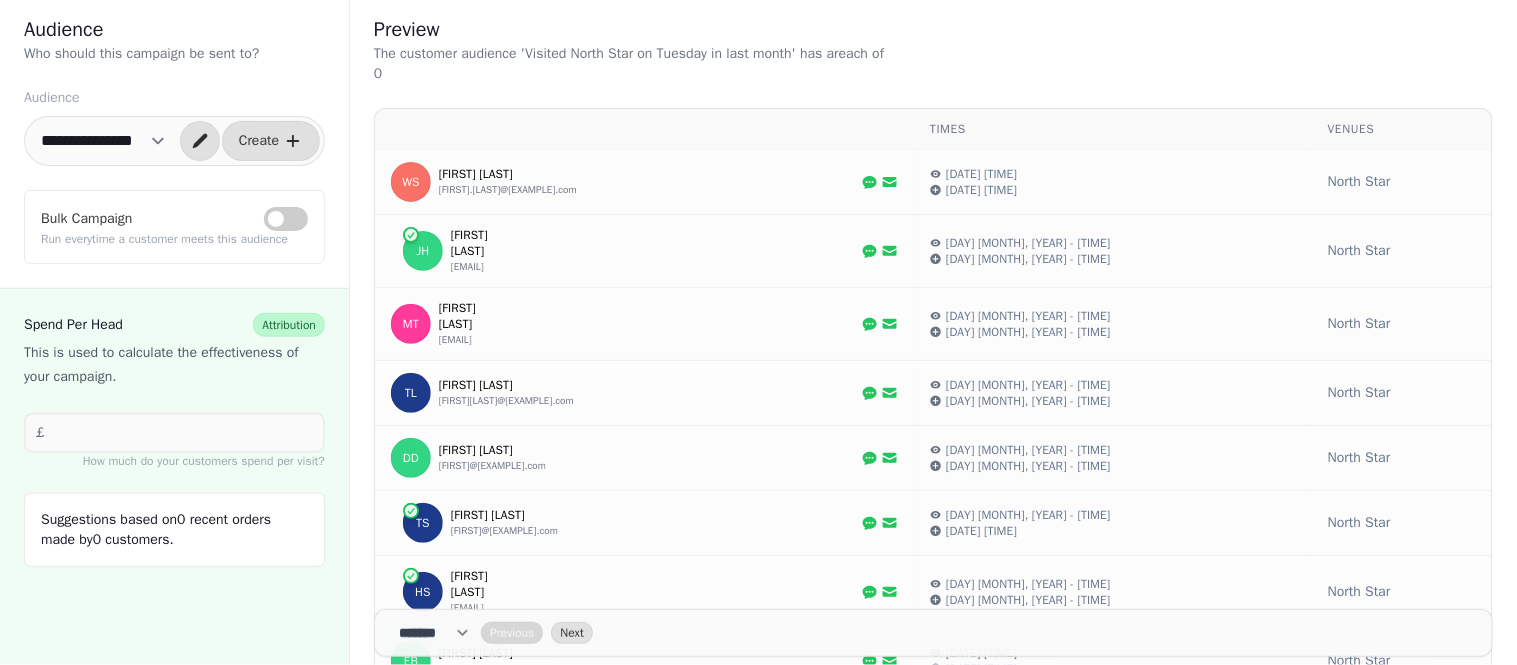 click on "**********" at bounding box center (103, 141) 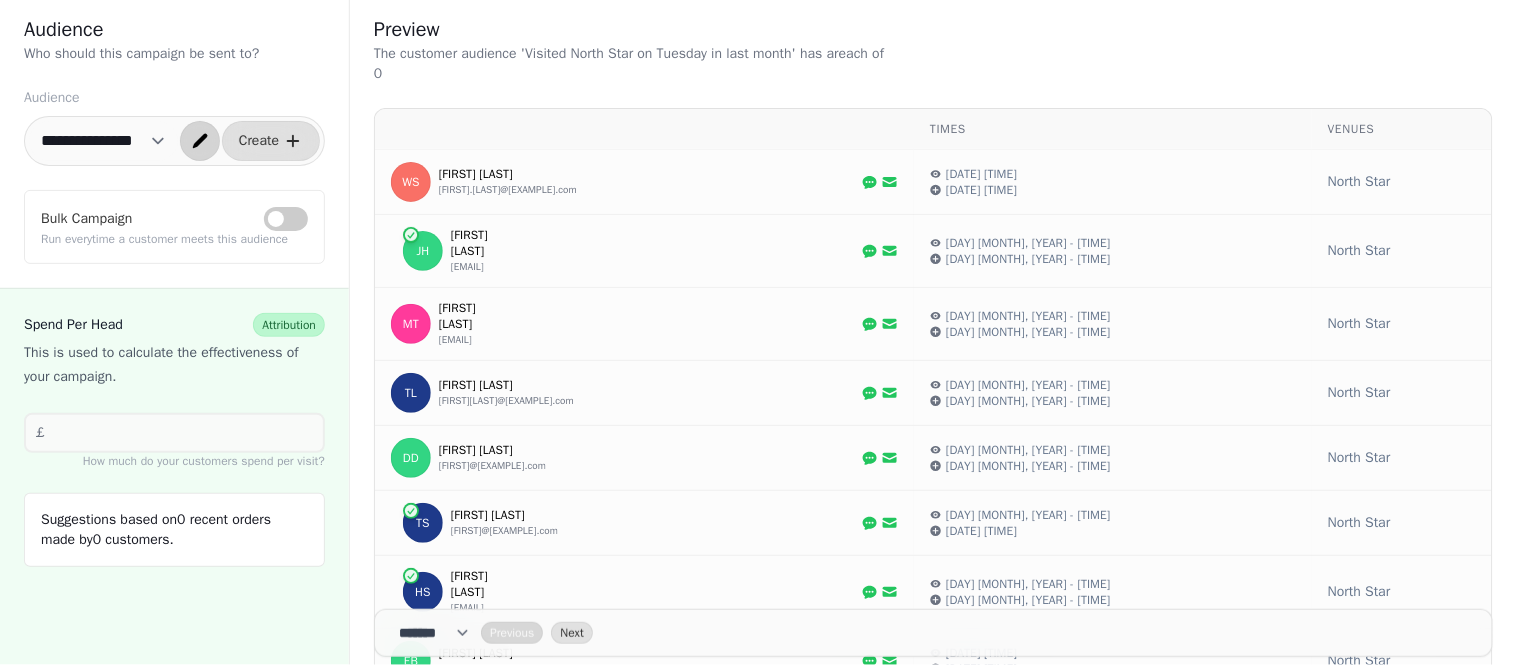 select on "**********" 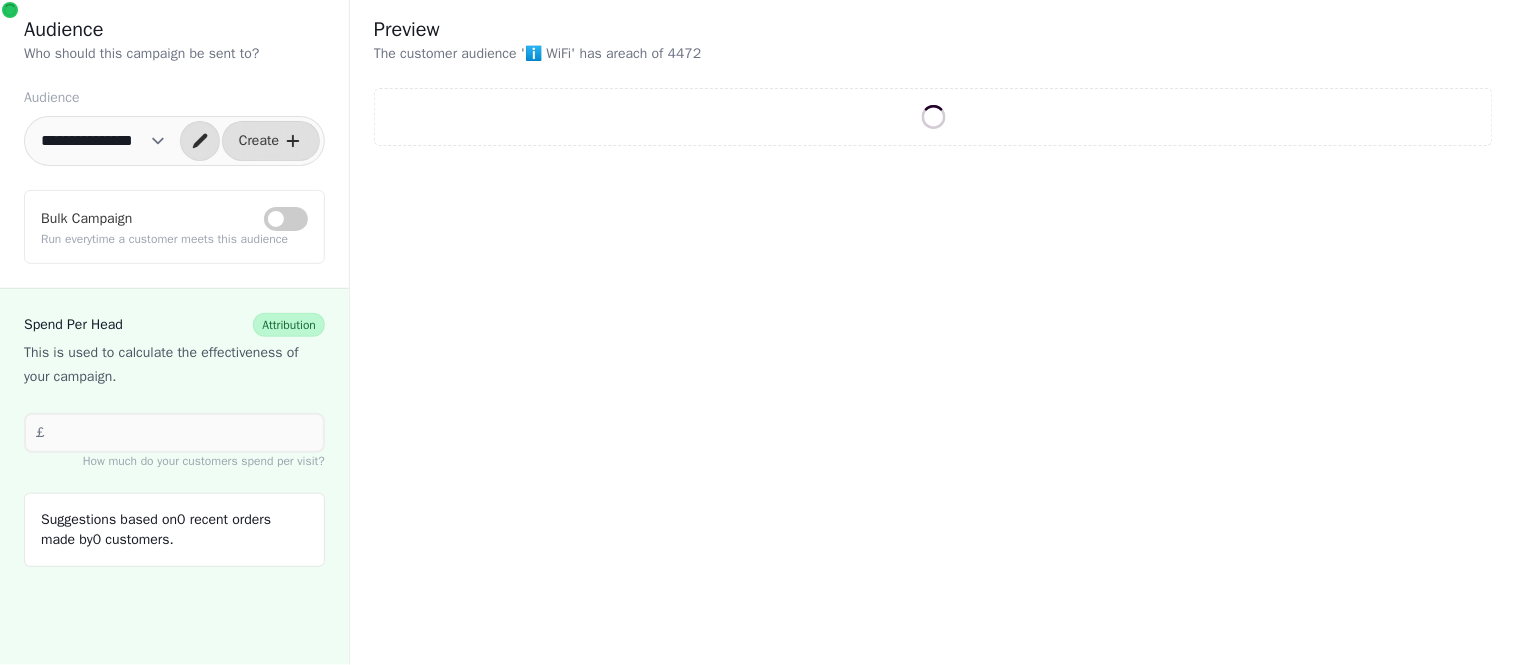 select on "**" 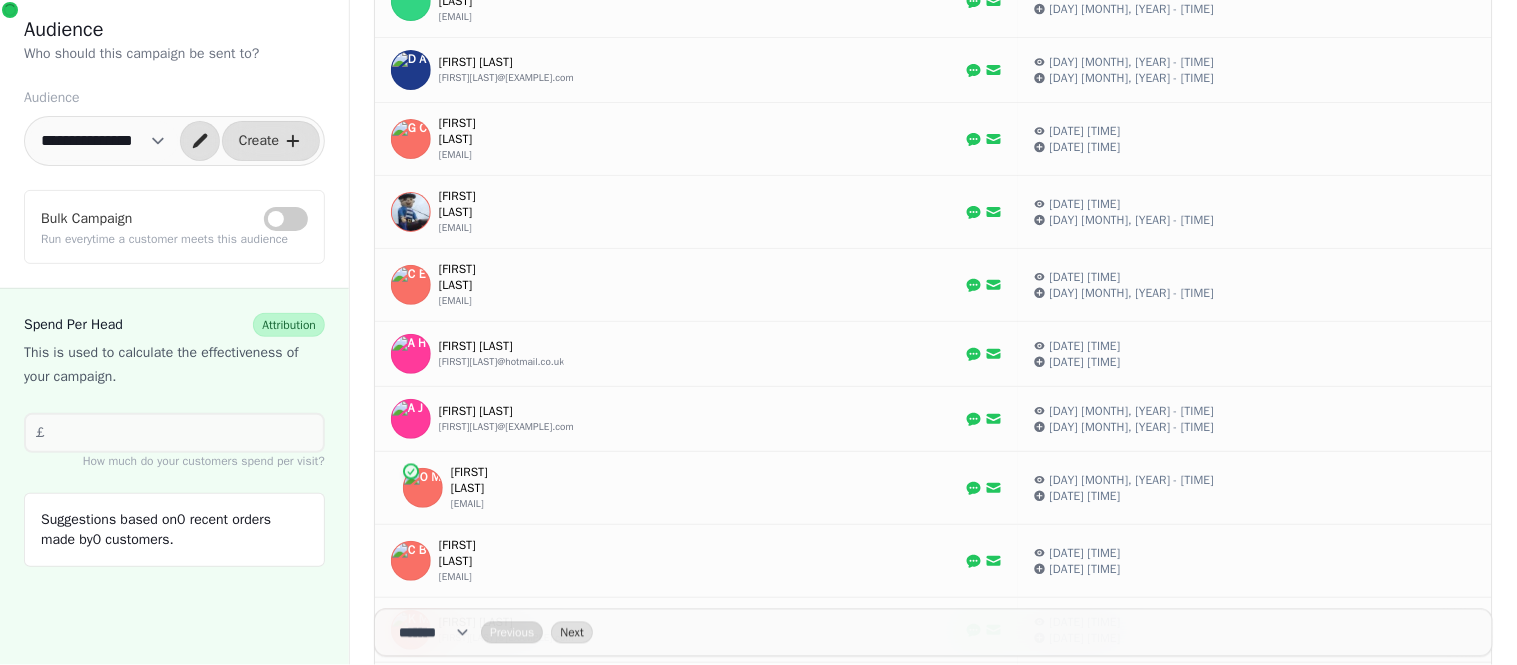 scroll, scrollTop: 1164, scrollLeft: 0, axis: vertical 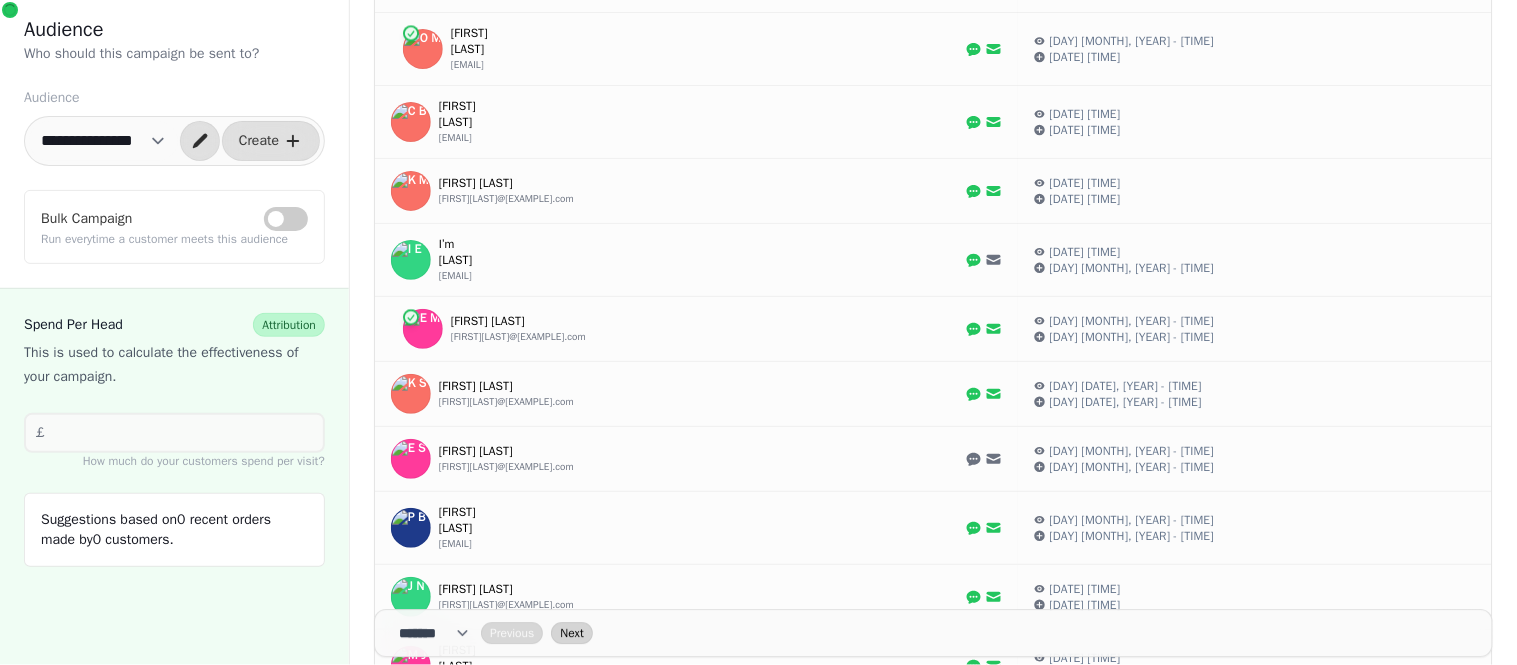 click on "Next" at bounding box center [571, 633] 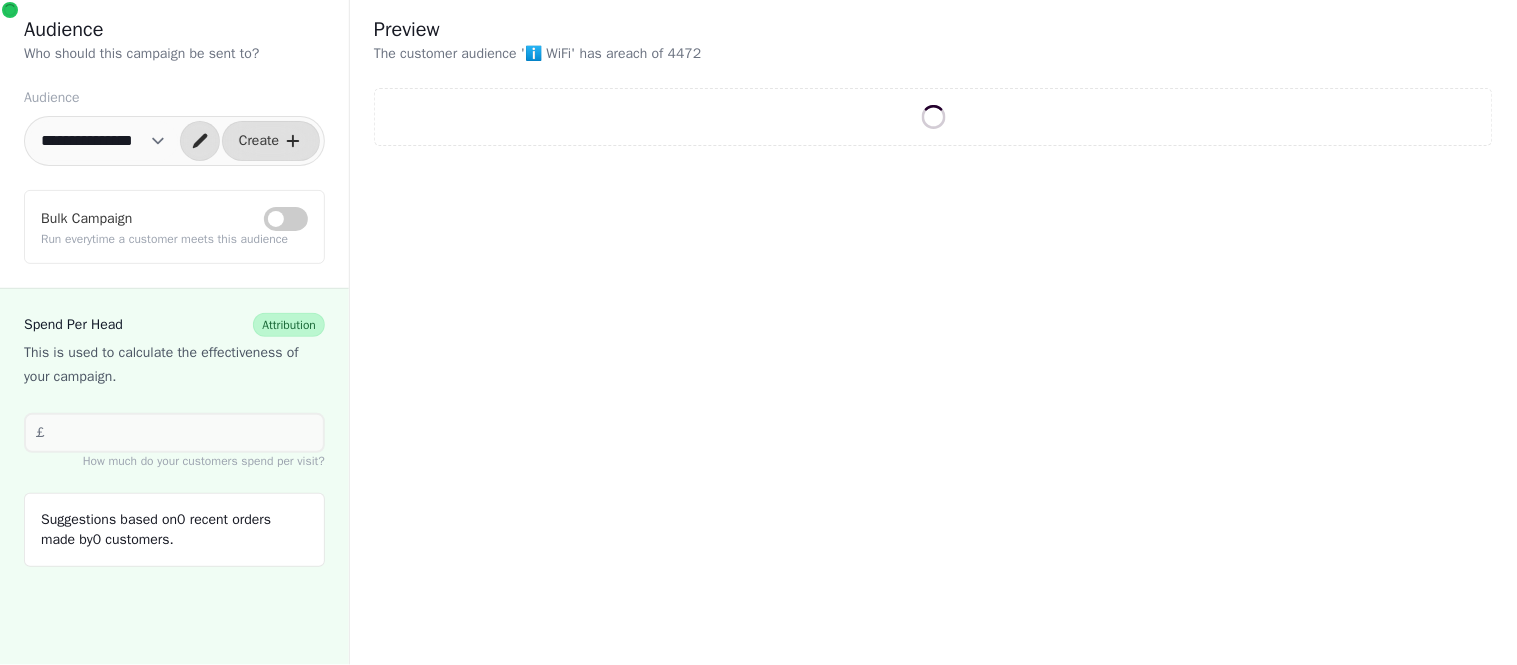 scroll, scrollTop: 0, scrollLeft: 0, axis: both 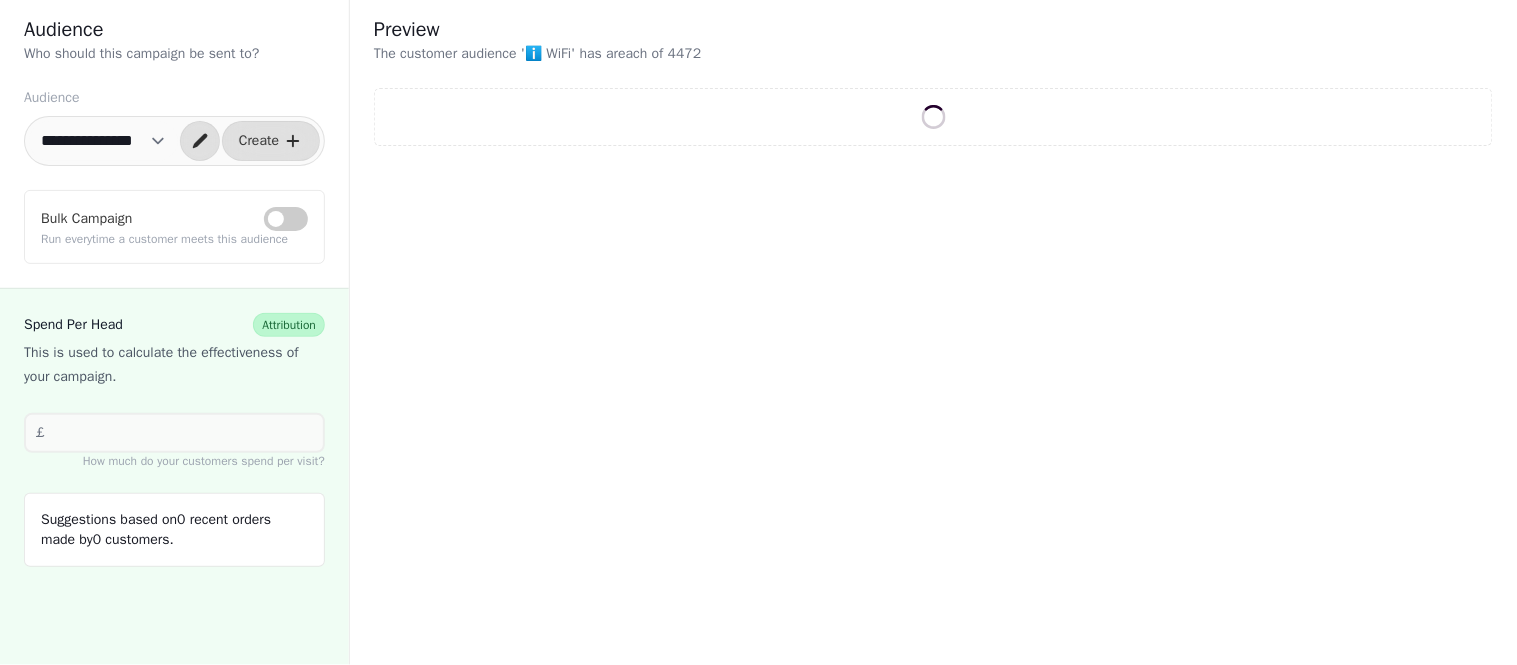 select on "**" 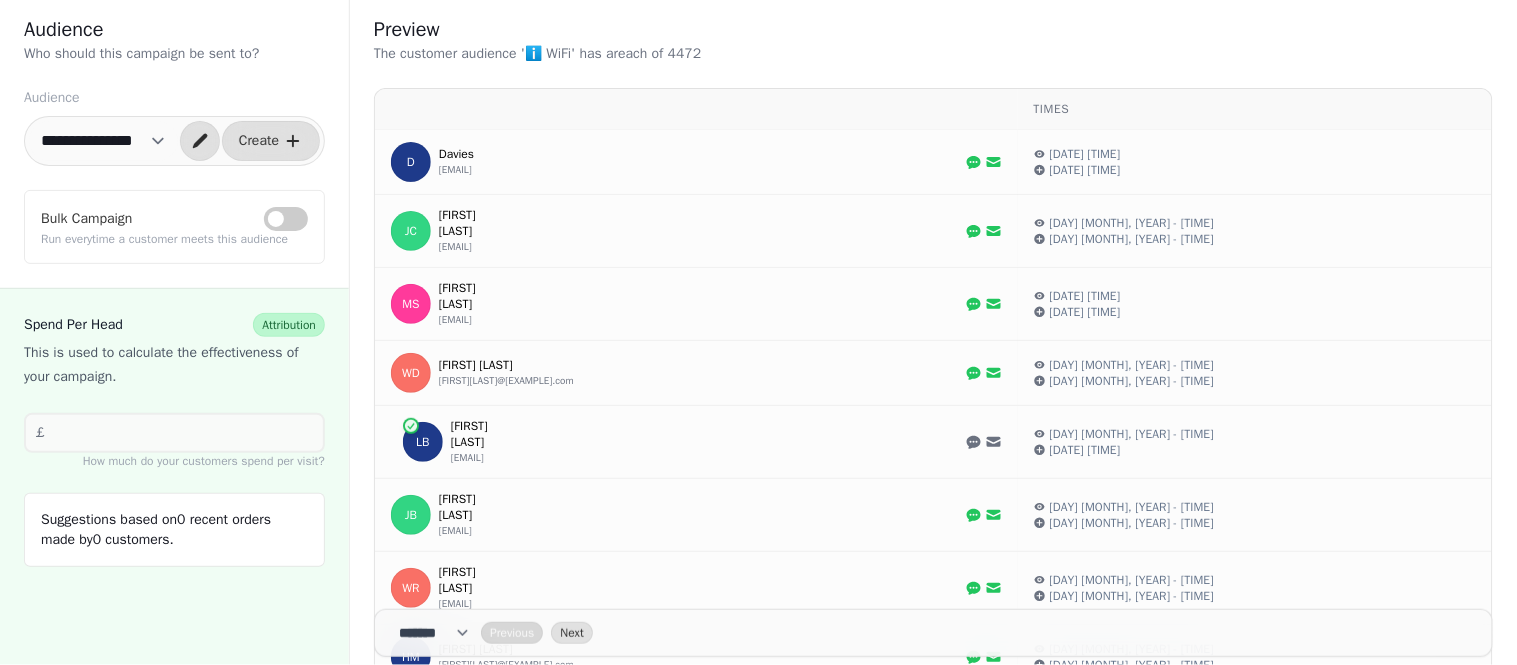 click on "Next" at bounding box center (571, 633) 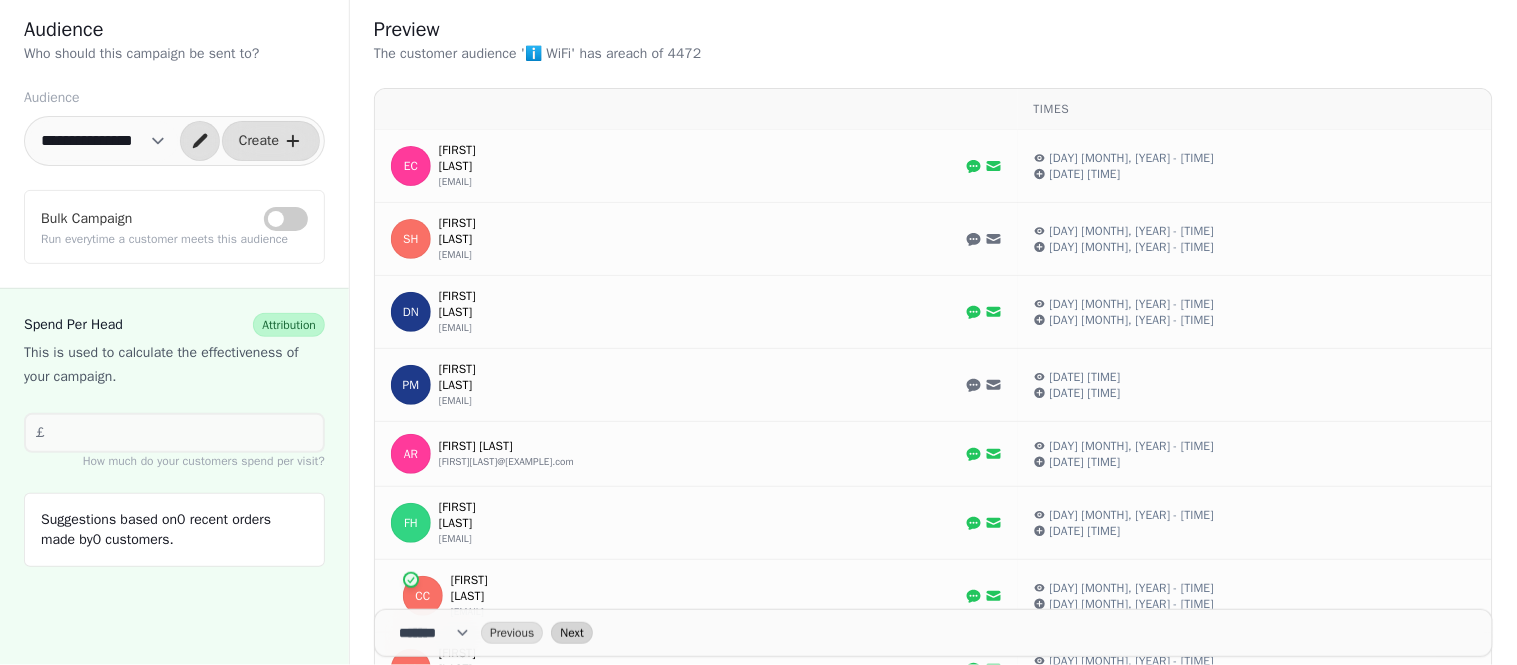 click on "Next" at bounding box center (571, 633) 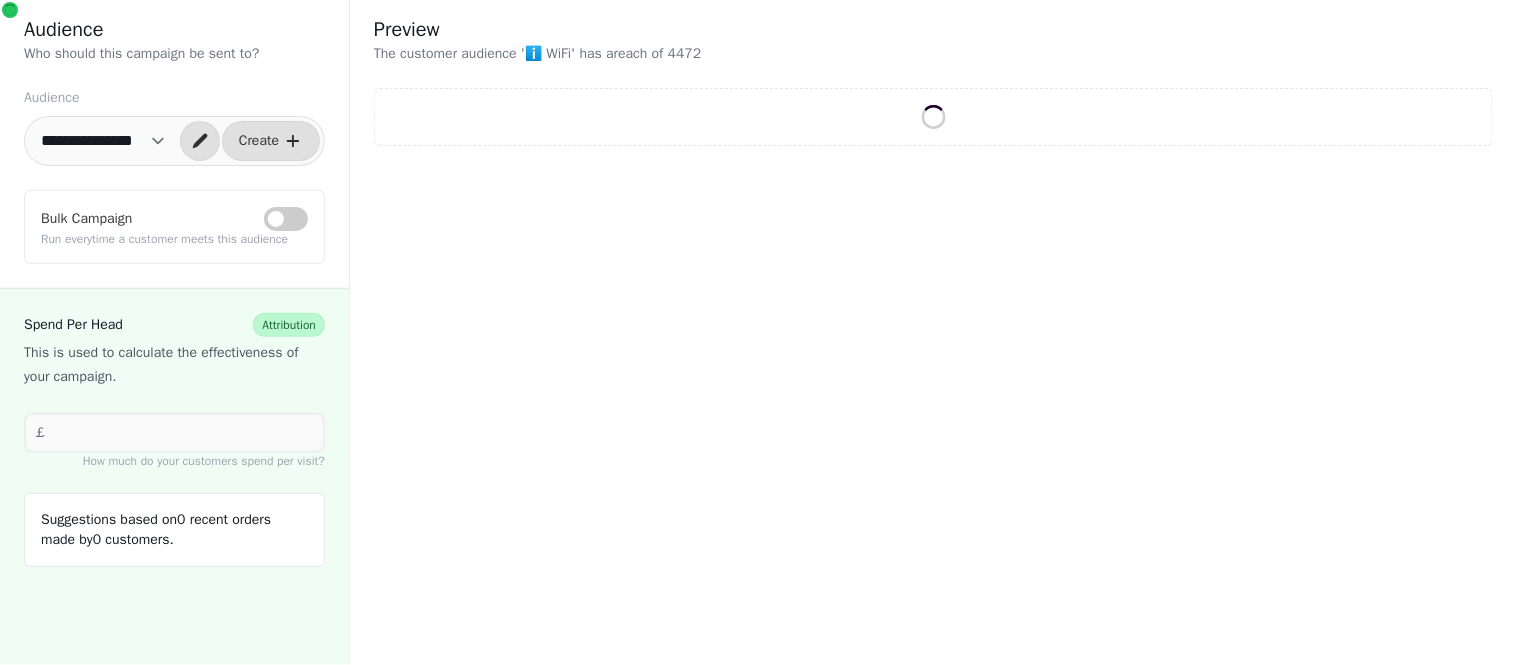 select on "**" 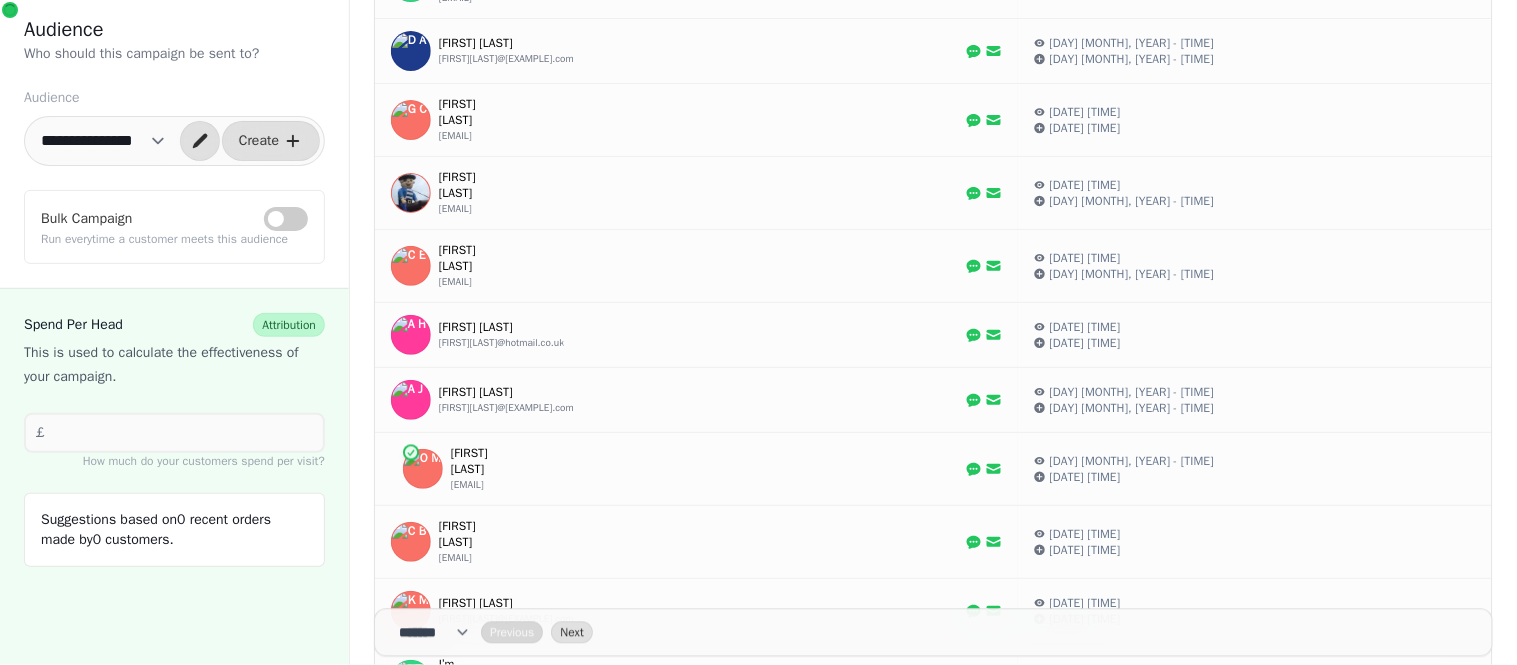 scroll, scrollTop: 0, scrollLeft: 0, axis: both 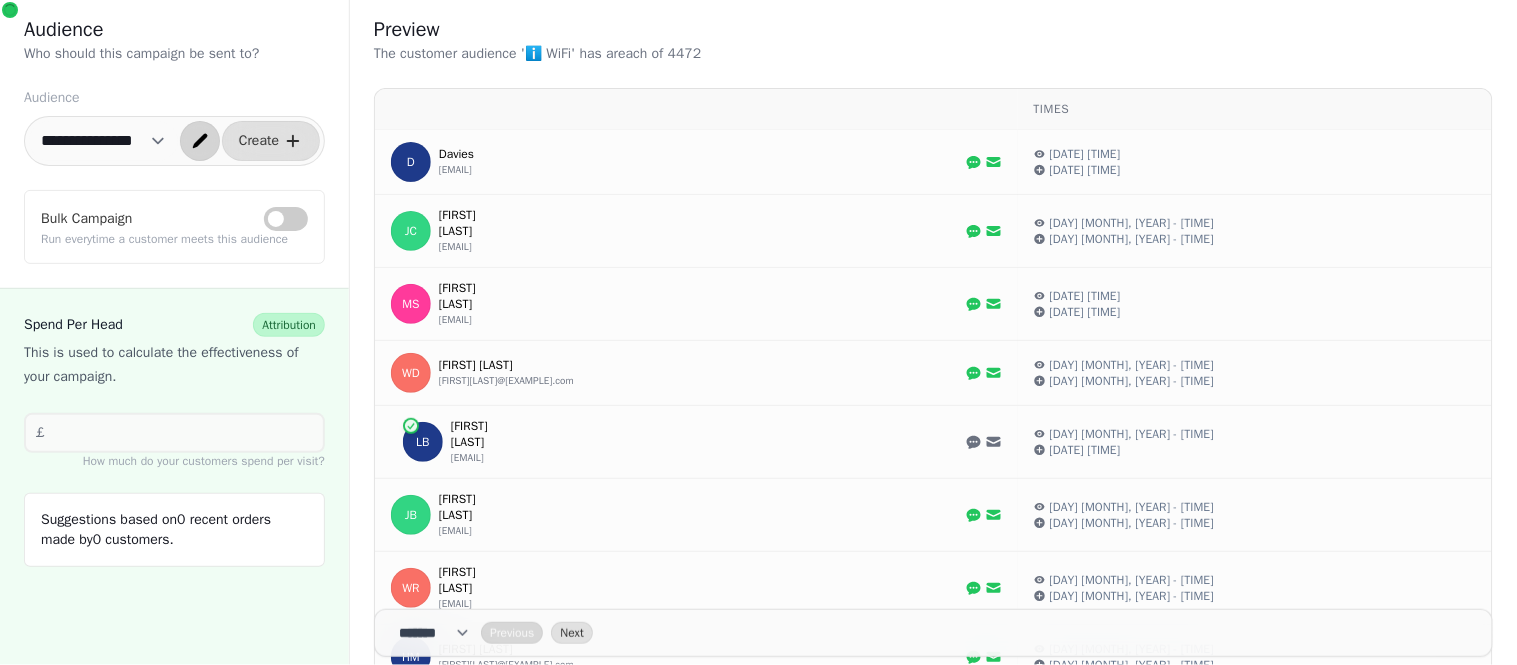 click at bounding box center (200, 141) 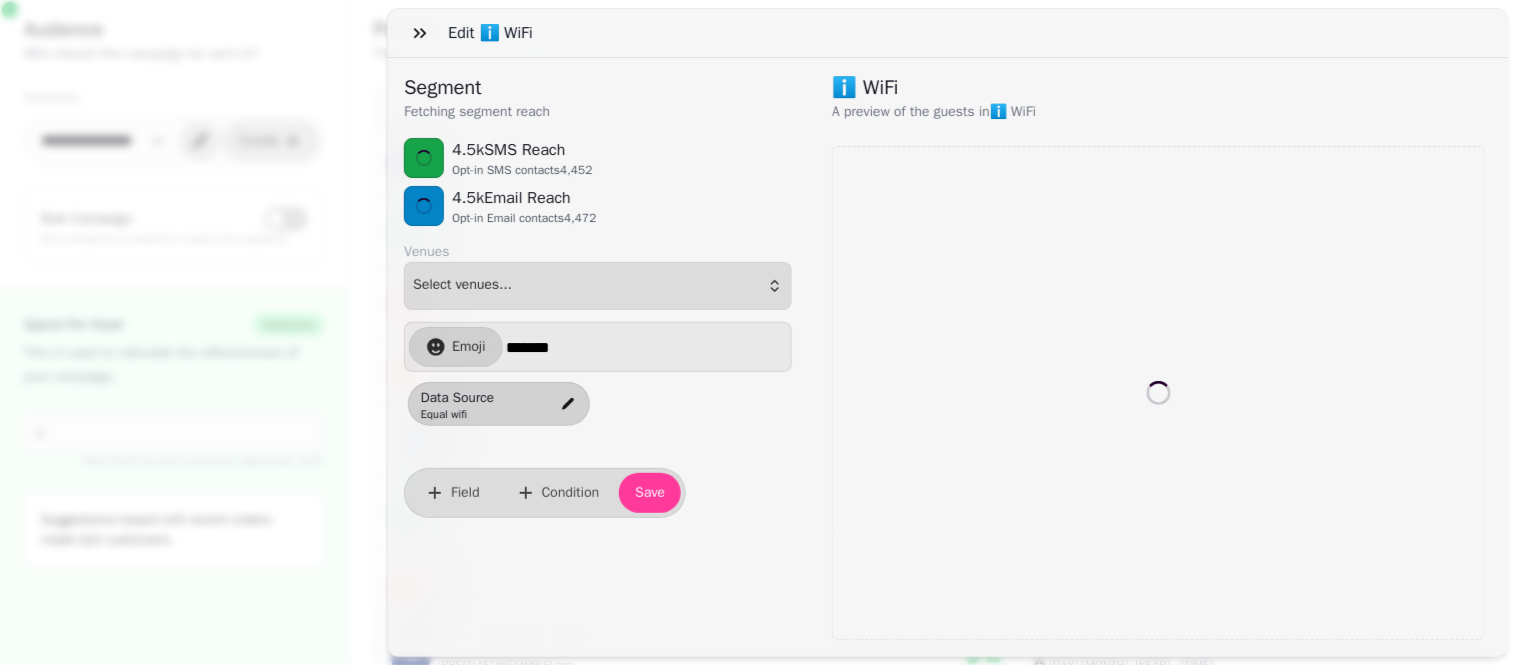 select on "**" 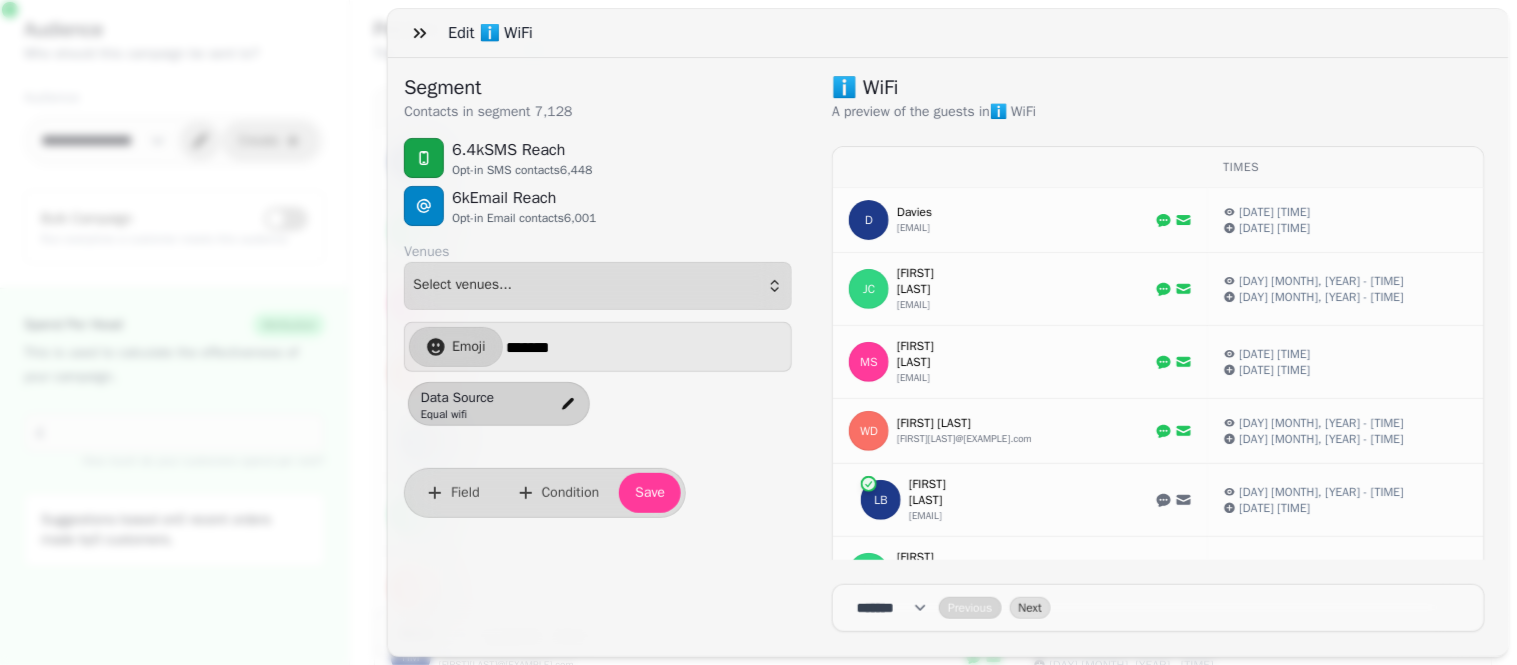 click on "GRAB YOUR FREE TICKETS HERE" at bounding box center [758, 348] 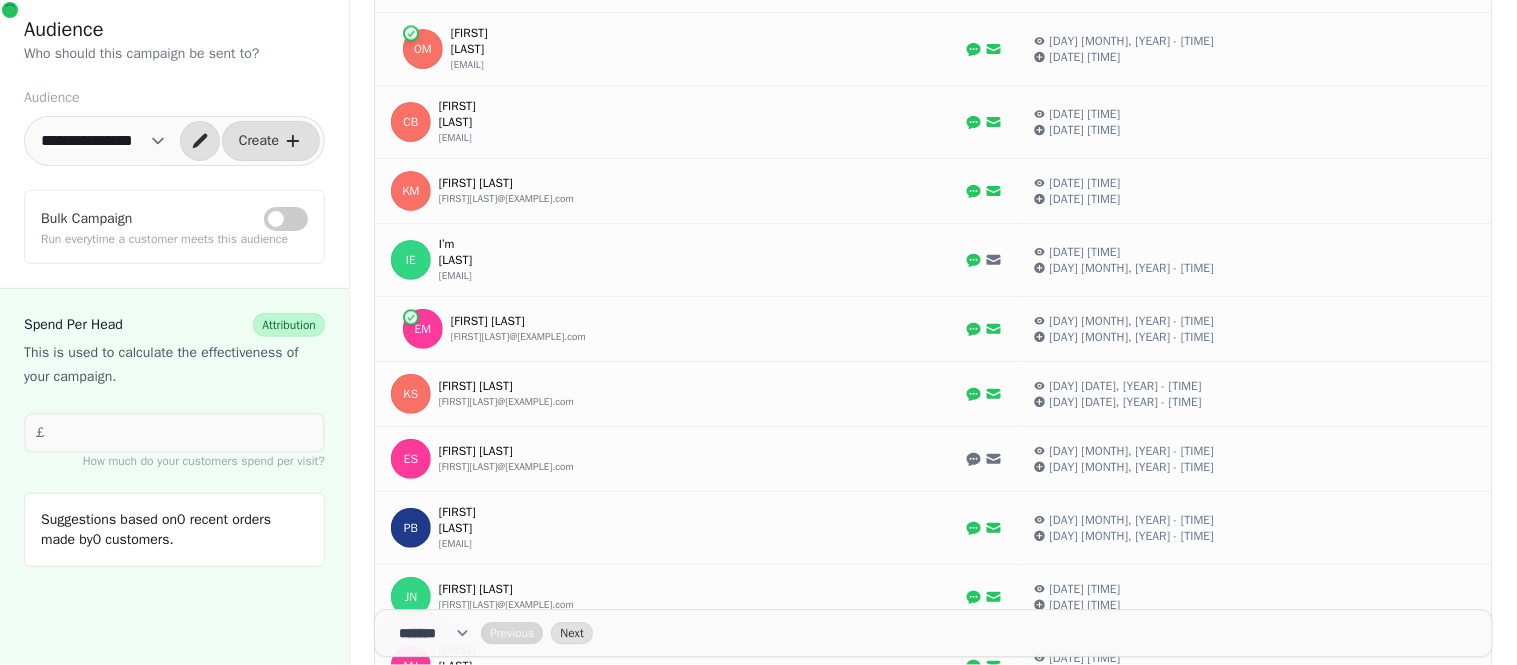 scroll, scrollTop: 0, scrollLeft: 0, axis: both 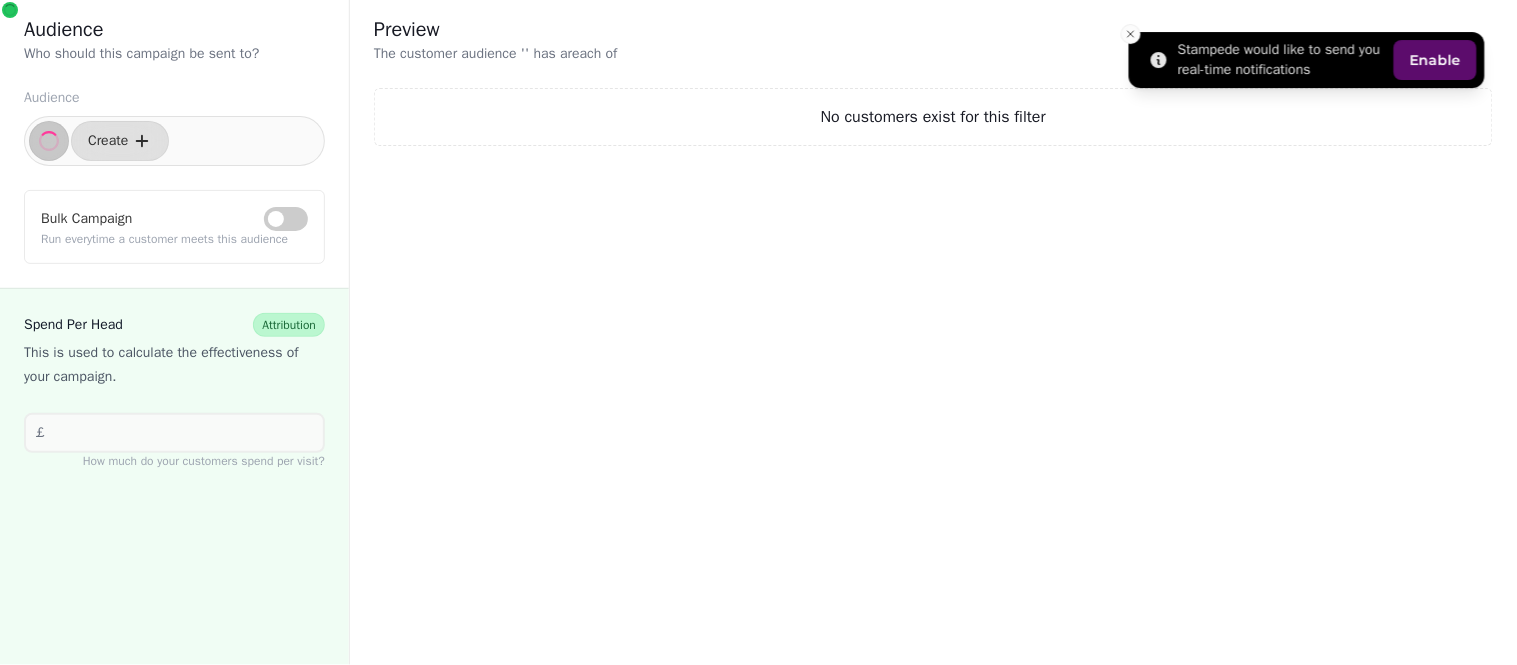 select on "**********" 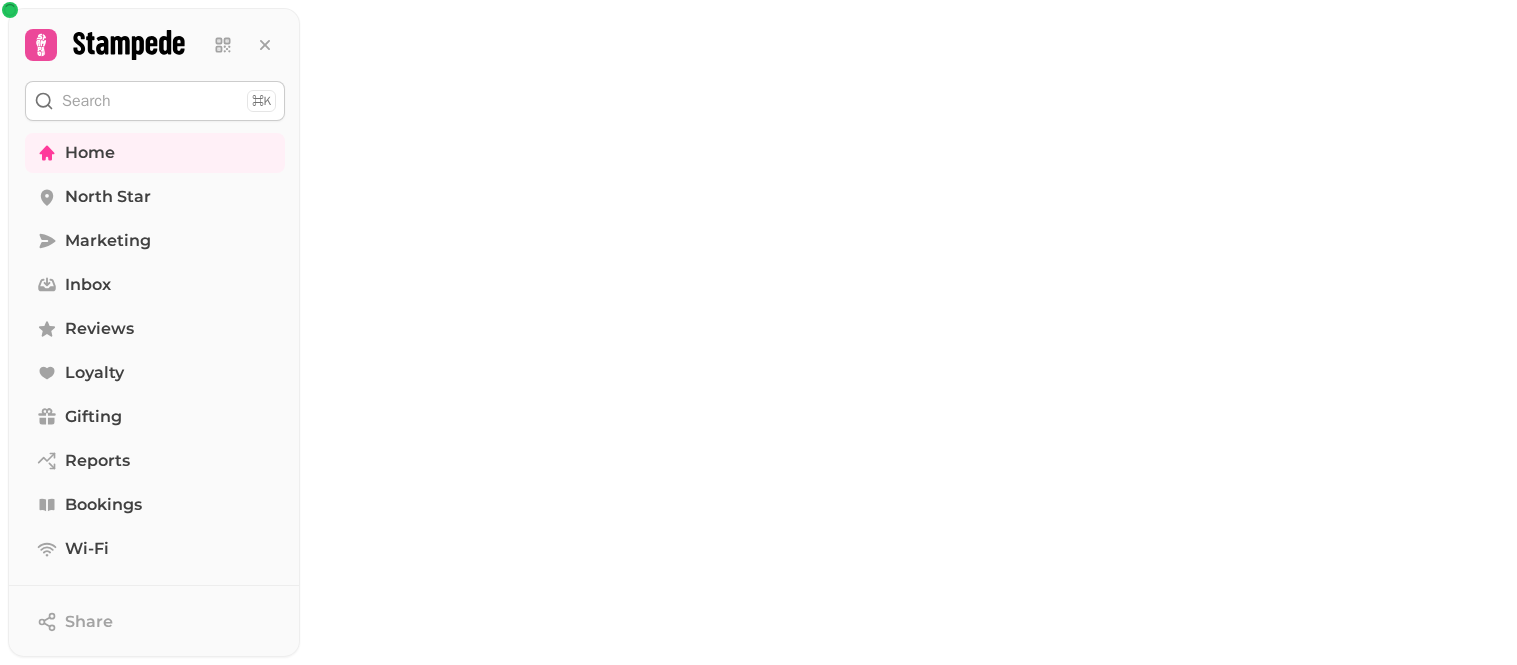 scroll, scrollTop: 0, scrollLeft: 0, axis: both 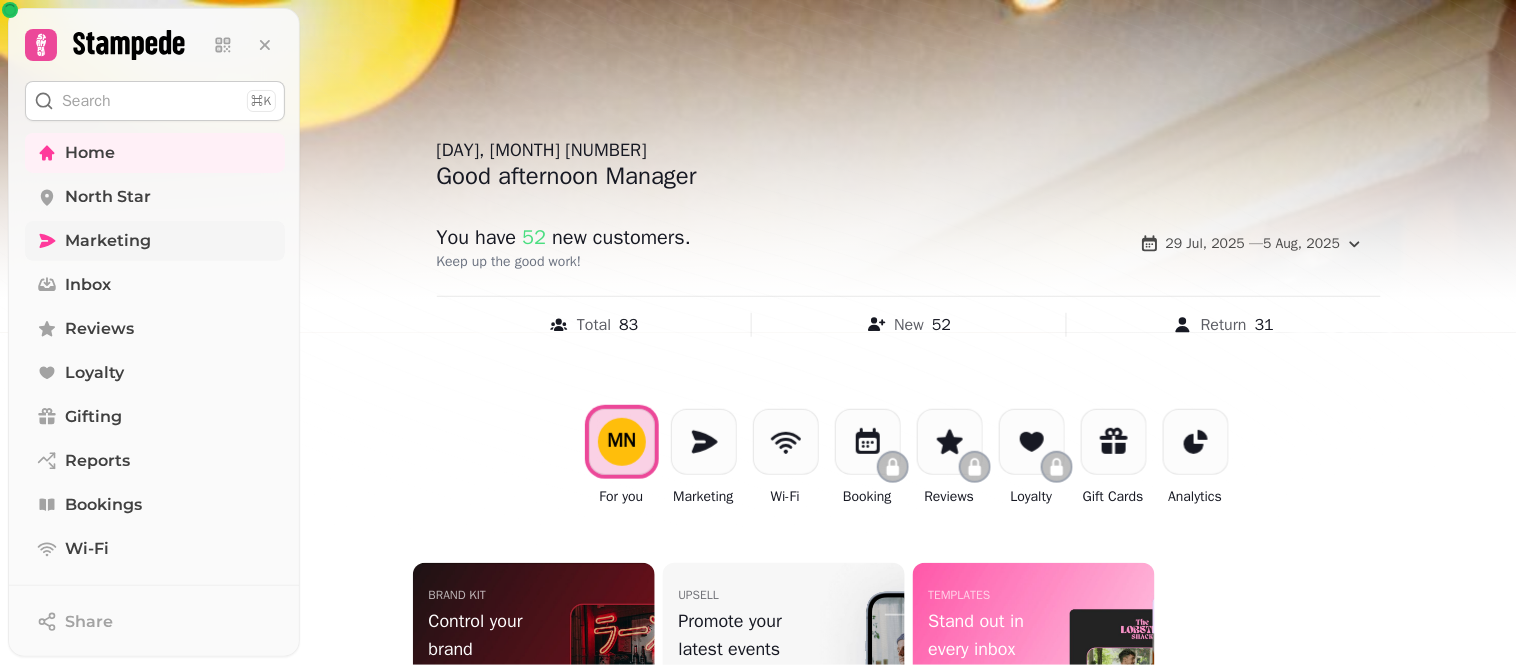 click on "Marketing" at bounding box center (155, 241) 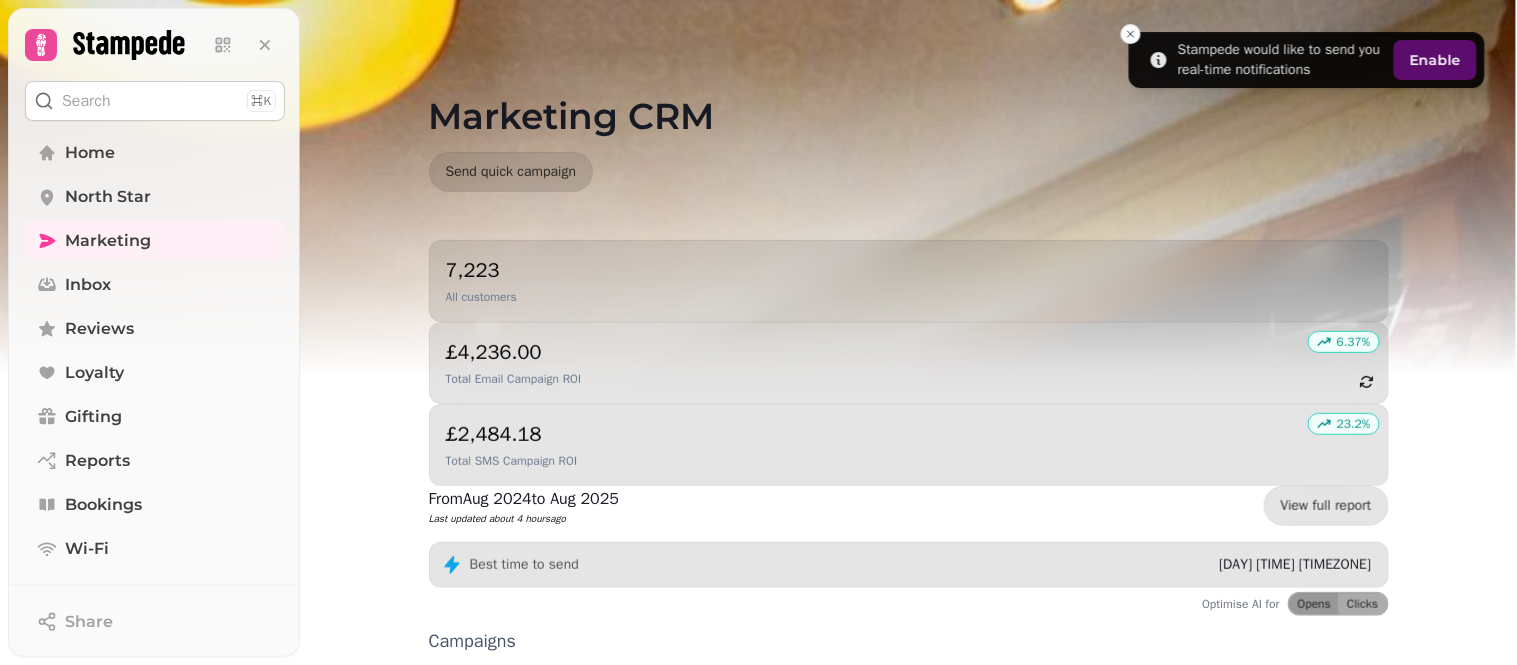 click at bounding box center [758, 250] 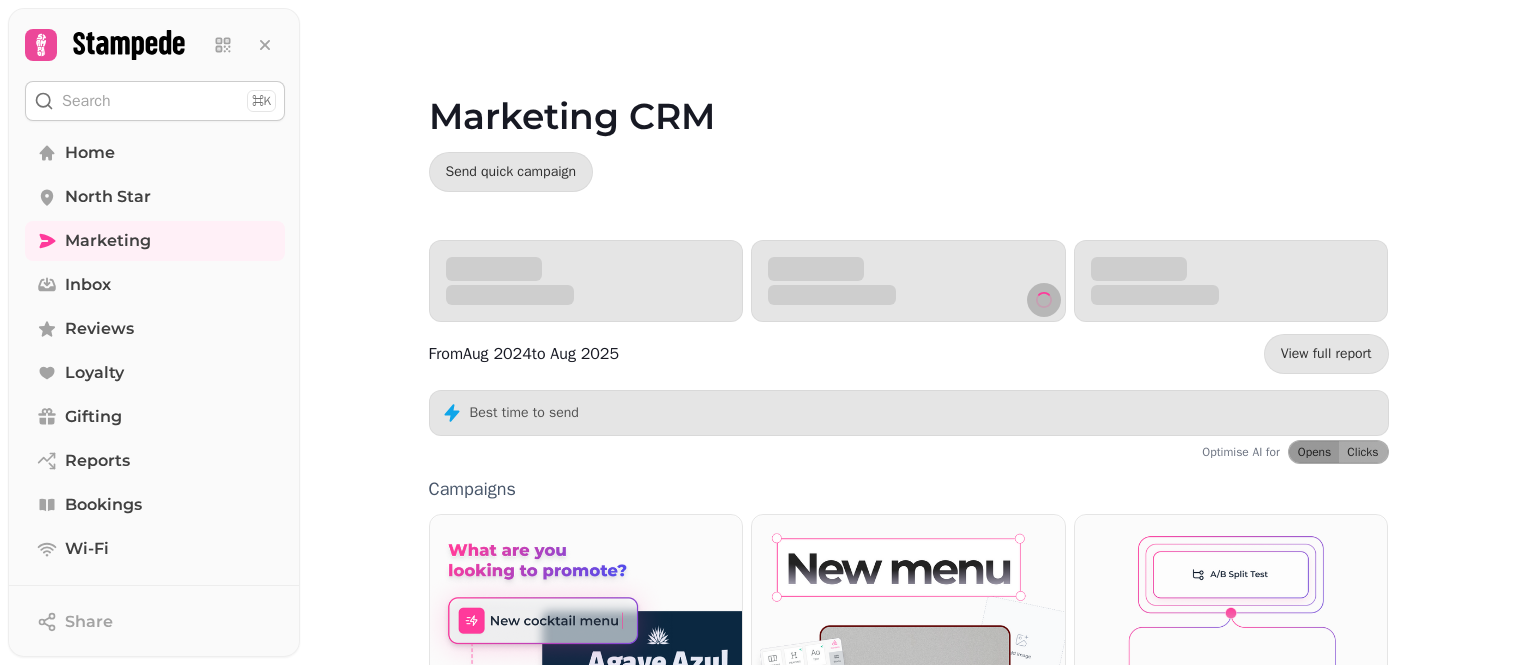 scroll, scrollTop: 0, scrollLeft: 0, axis: both 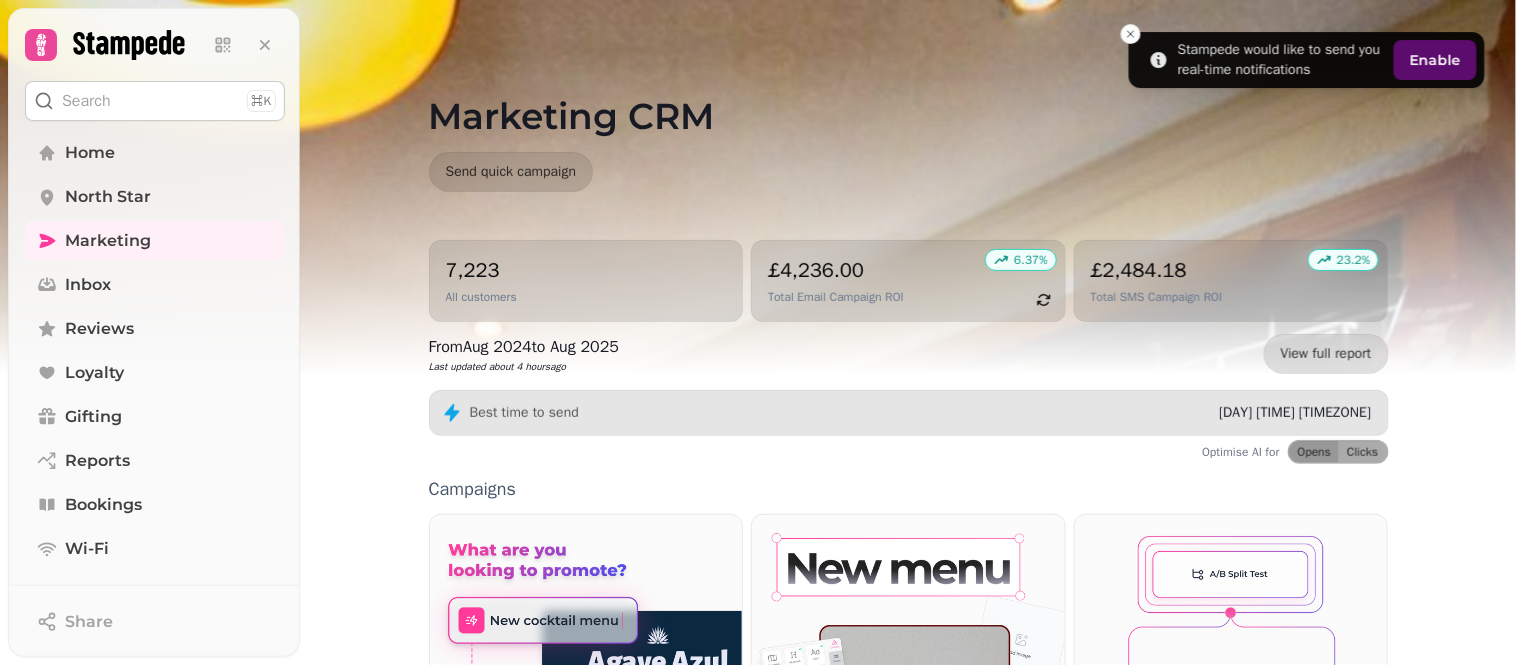 click at bounding box center [758, 250] 